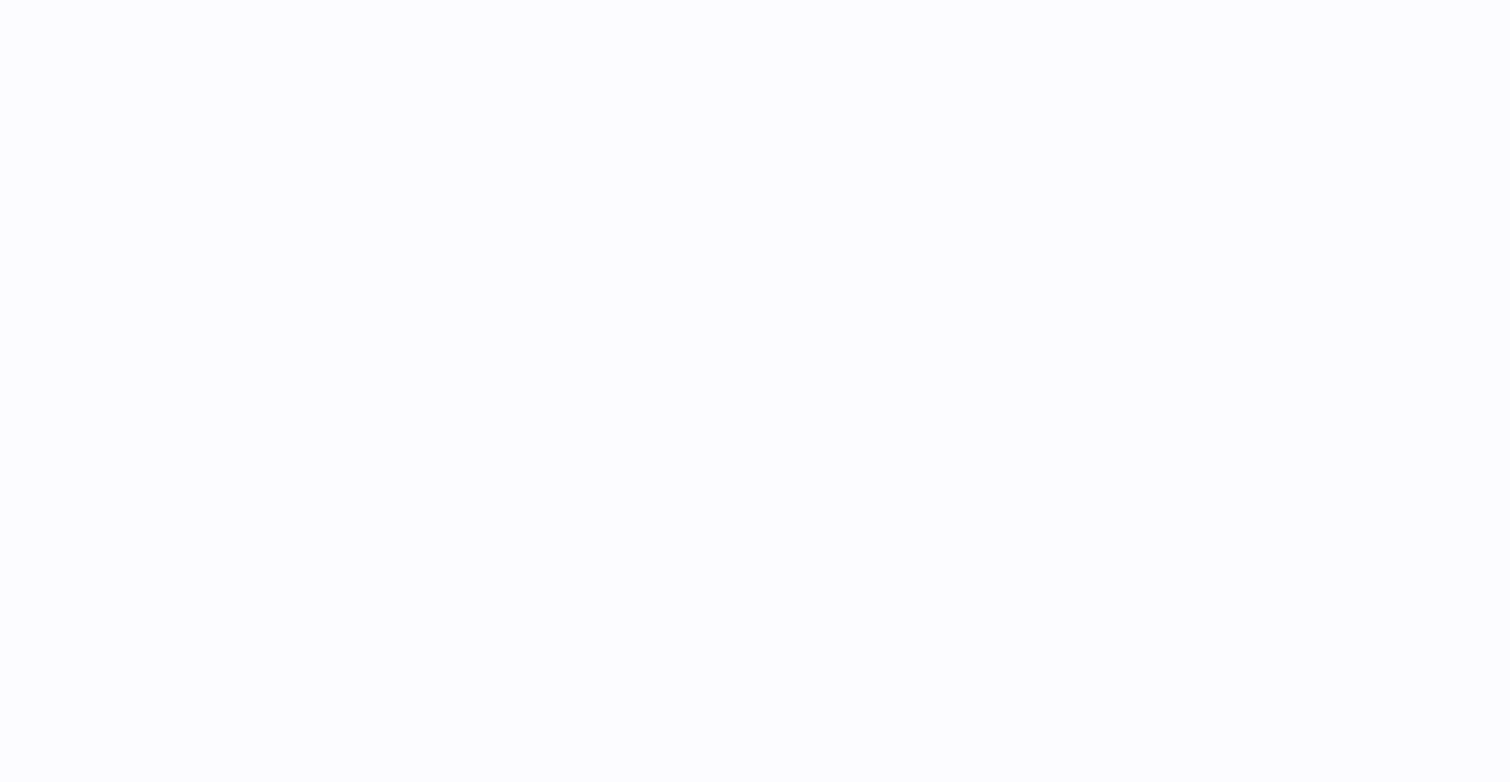 scroll, scrollTop: 0, scrollLeft: 0, axis: both 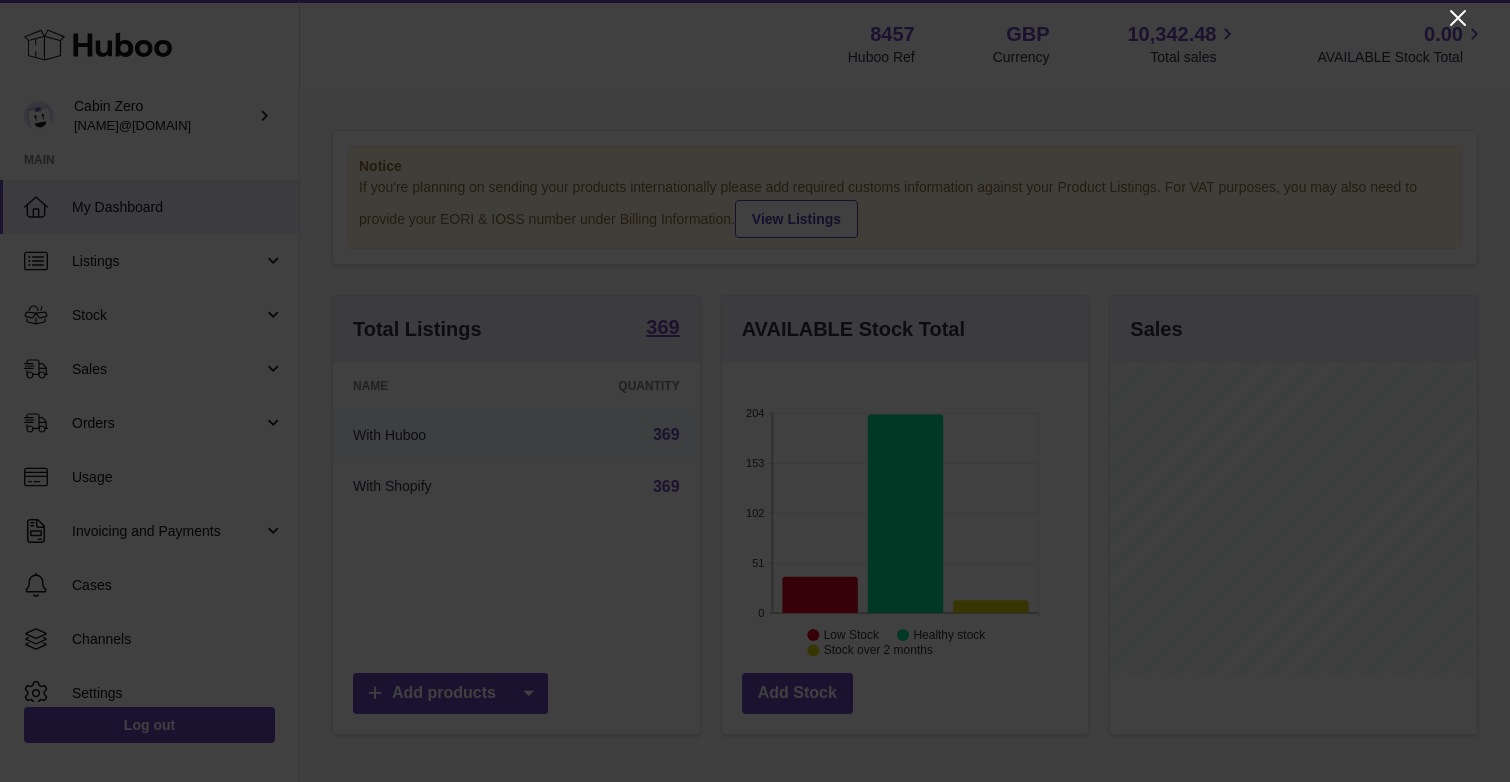 click 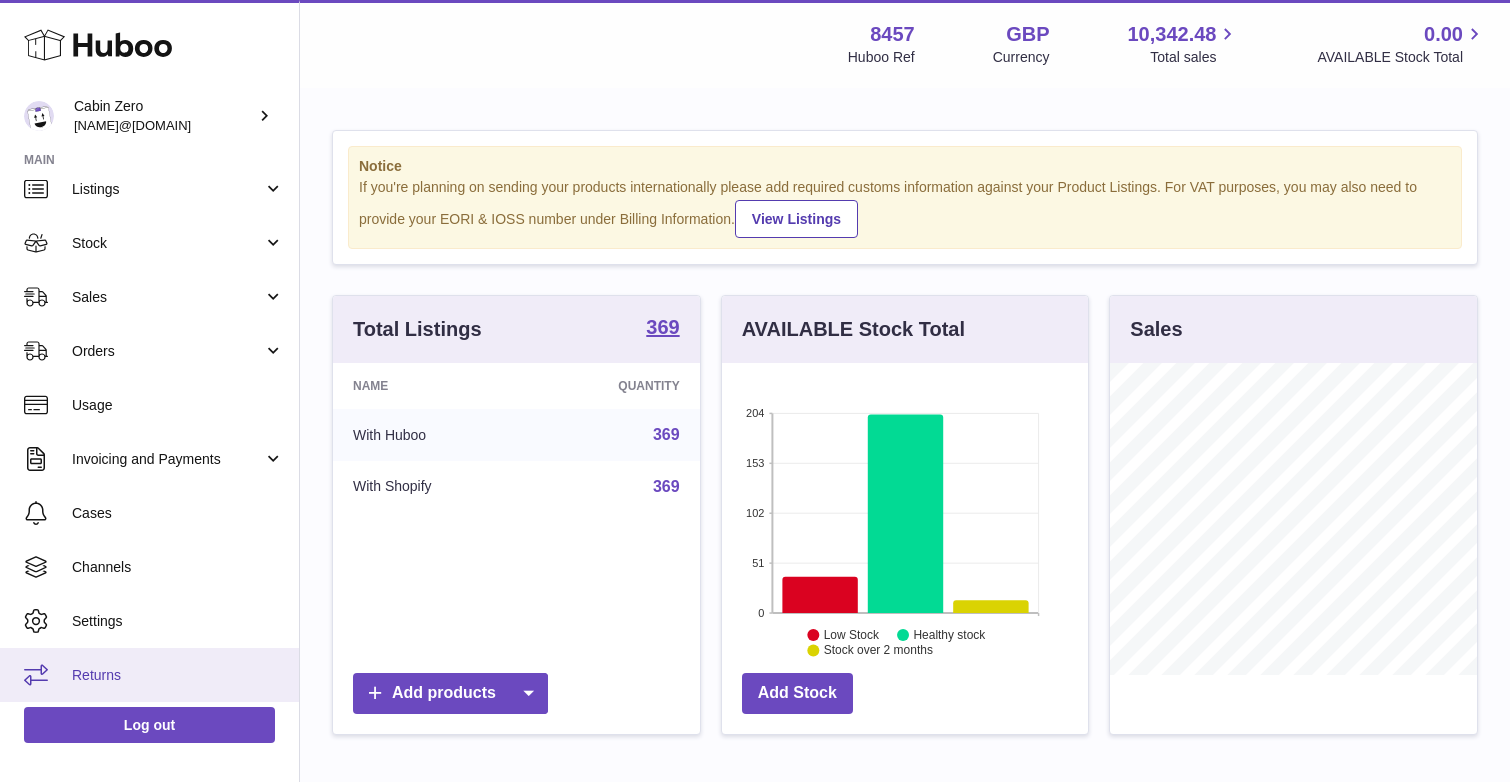 scroll, scrollTop: 72, scrollLeft: 0, axis: vertical 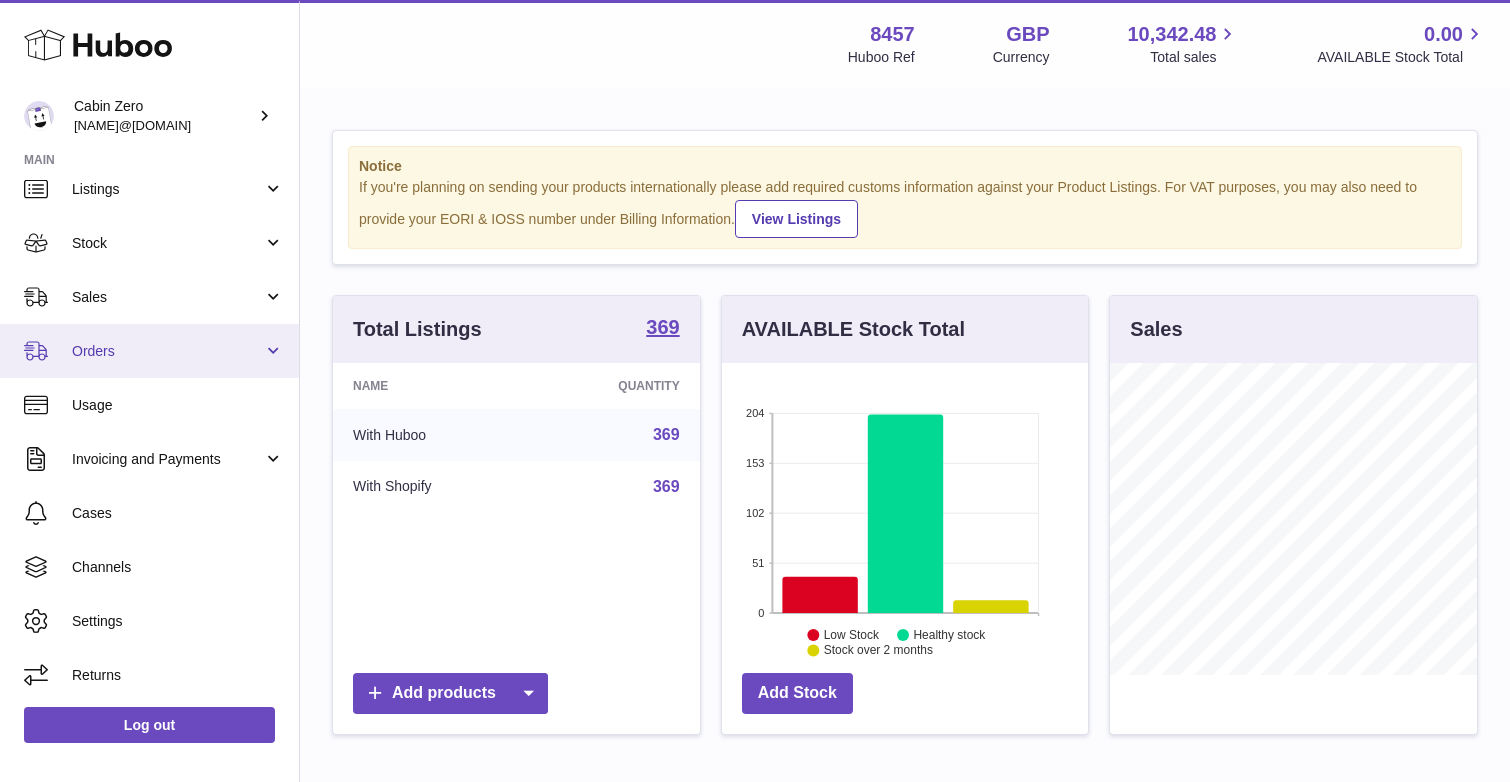click on "Orders" at bounding box center (167, 351) 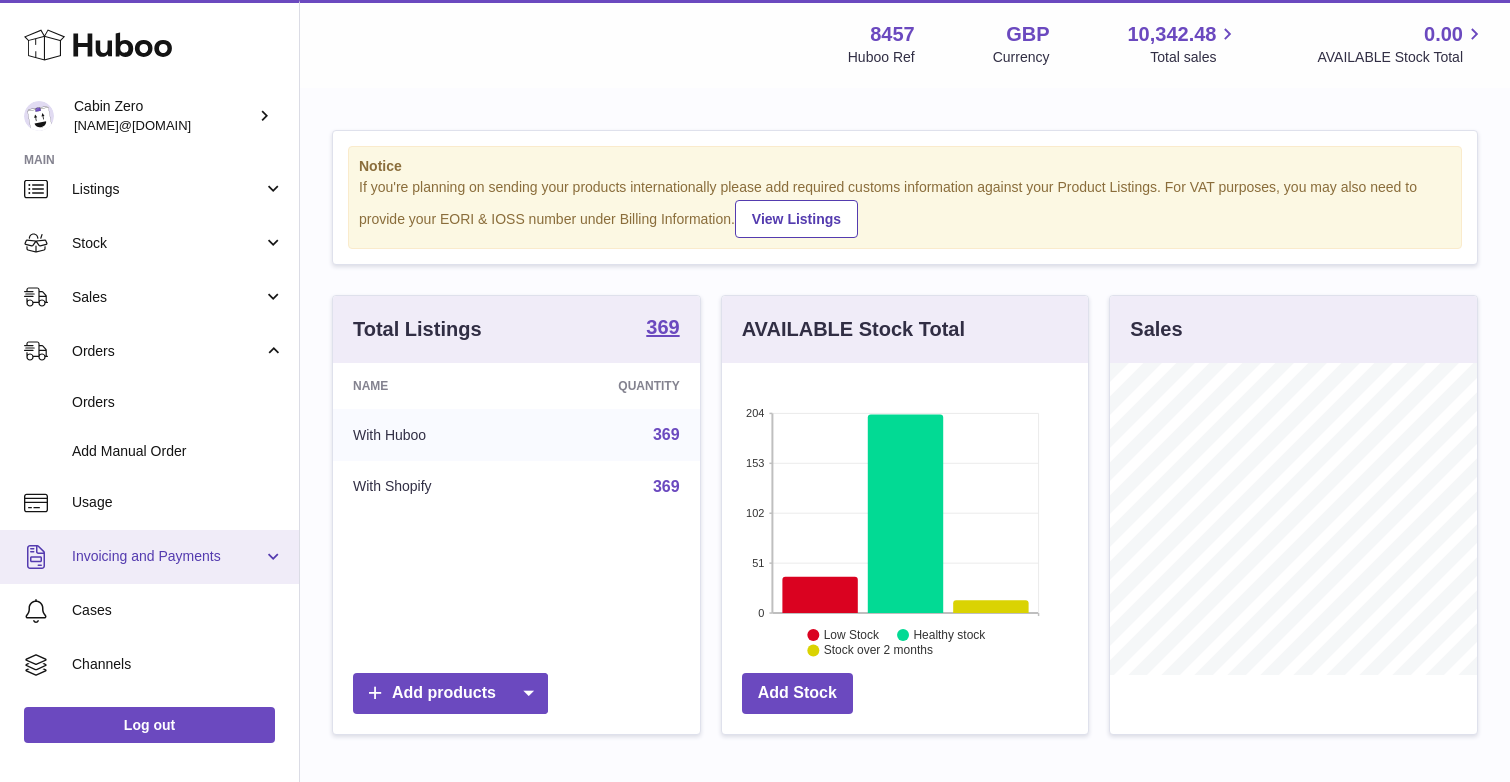 click on "Invoicing and Payments" at bounding box center (167, 556) 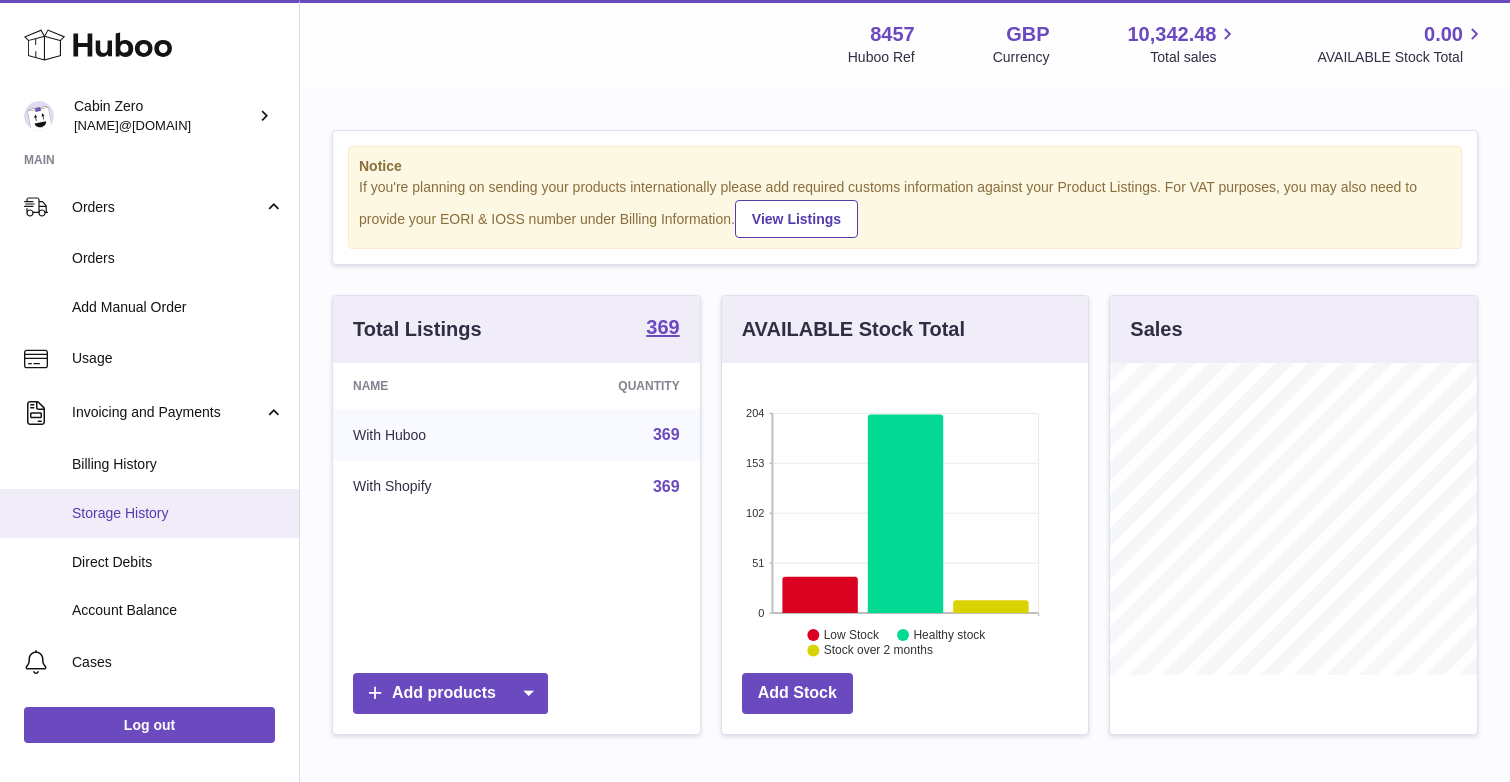 scroll, scrollTop: 251, scrollLeft: 0, axis: vertical 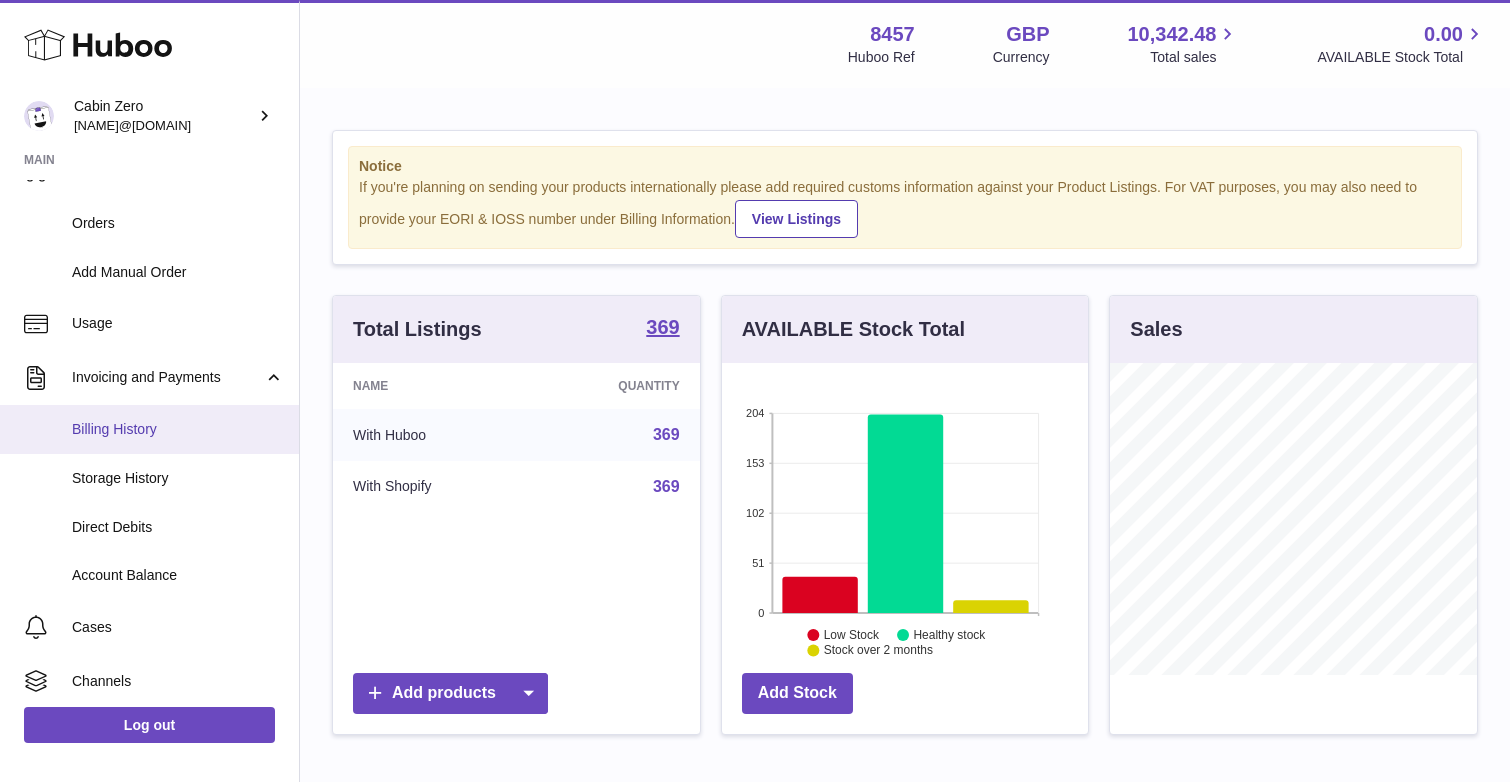 click on "Billing History" at bounding box center [178, 429] 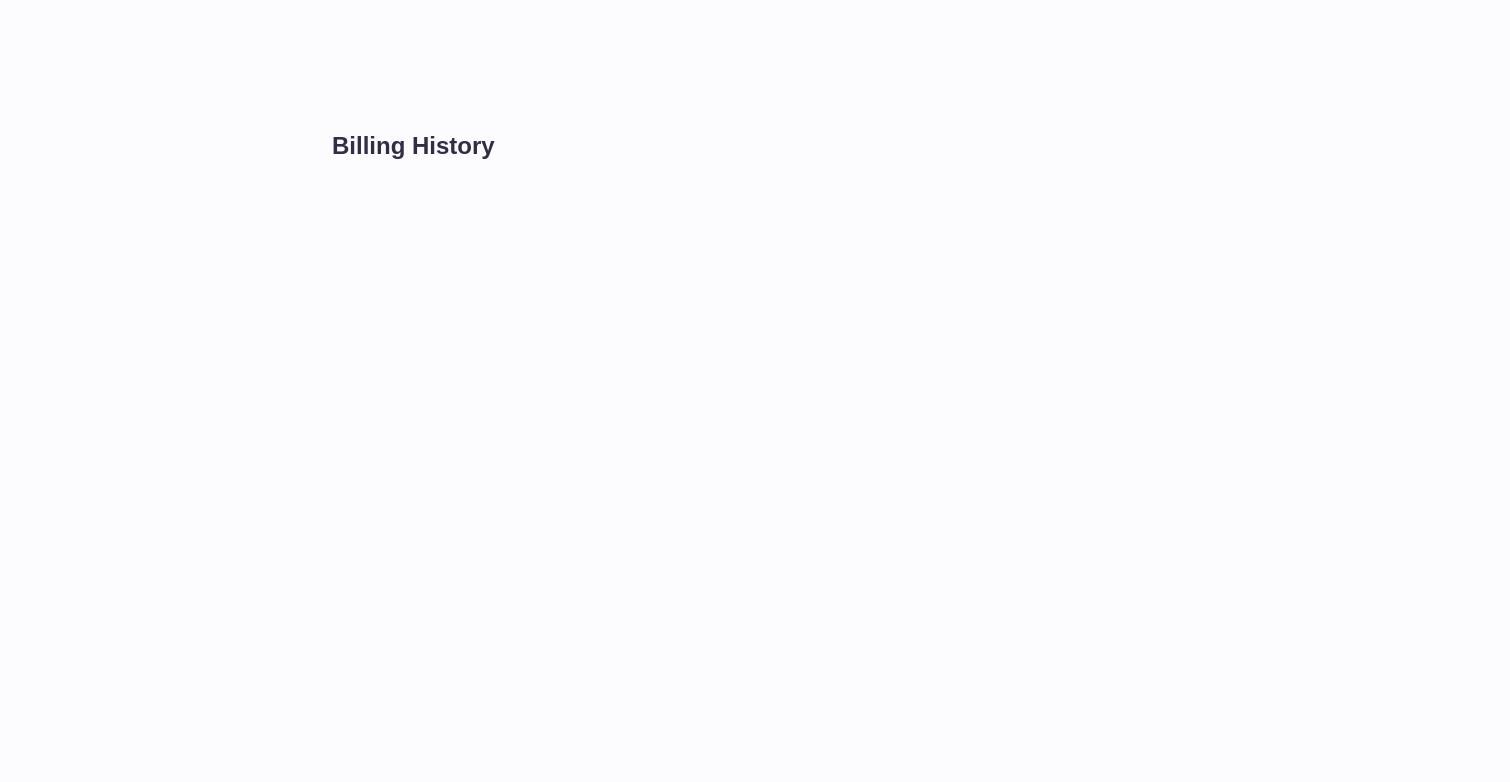 scroll, scrollTop: 0, scrollLeft: 0, axis: both 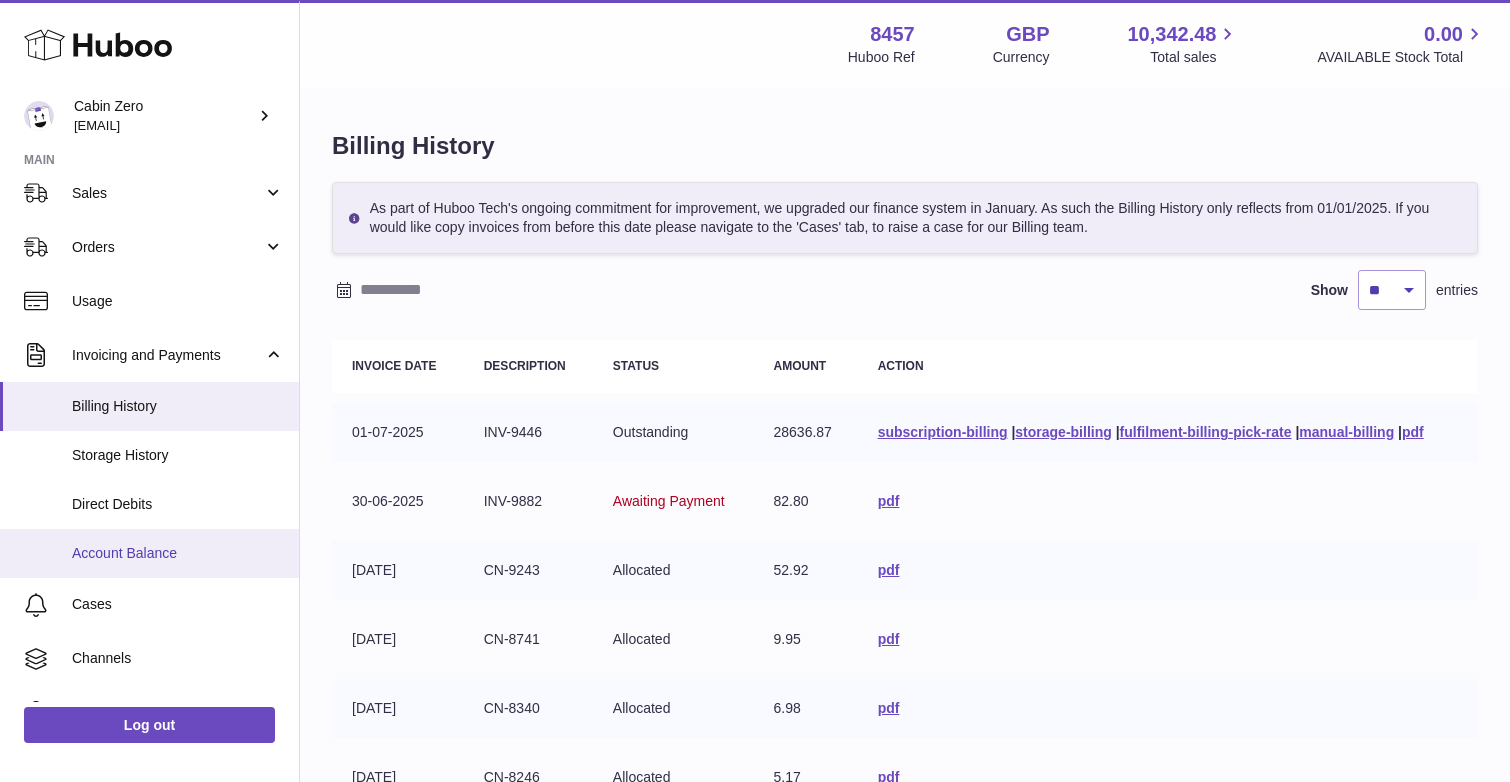 click on "Account Balance" at bounding box center (178, 553) 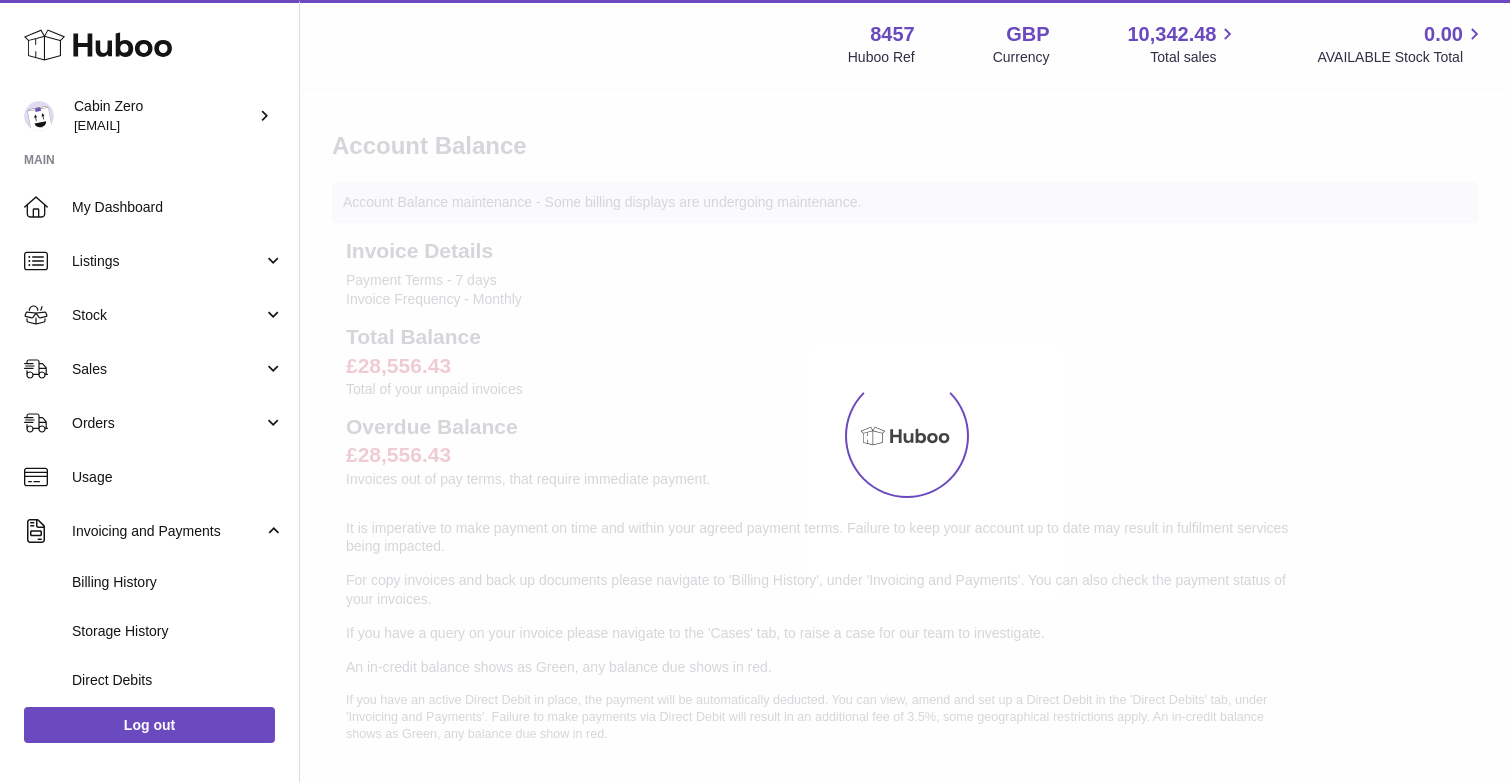 scroll, scrollTop: 0, scrollLeft: 0, axis: both 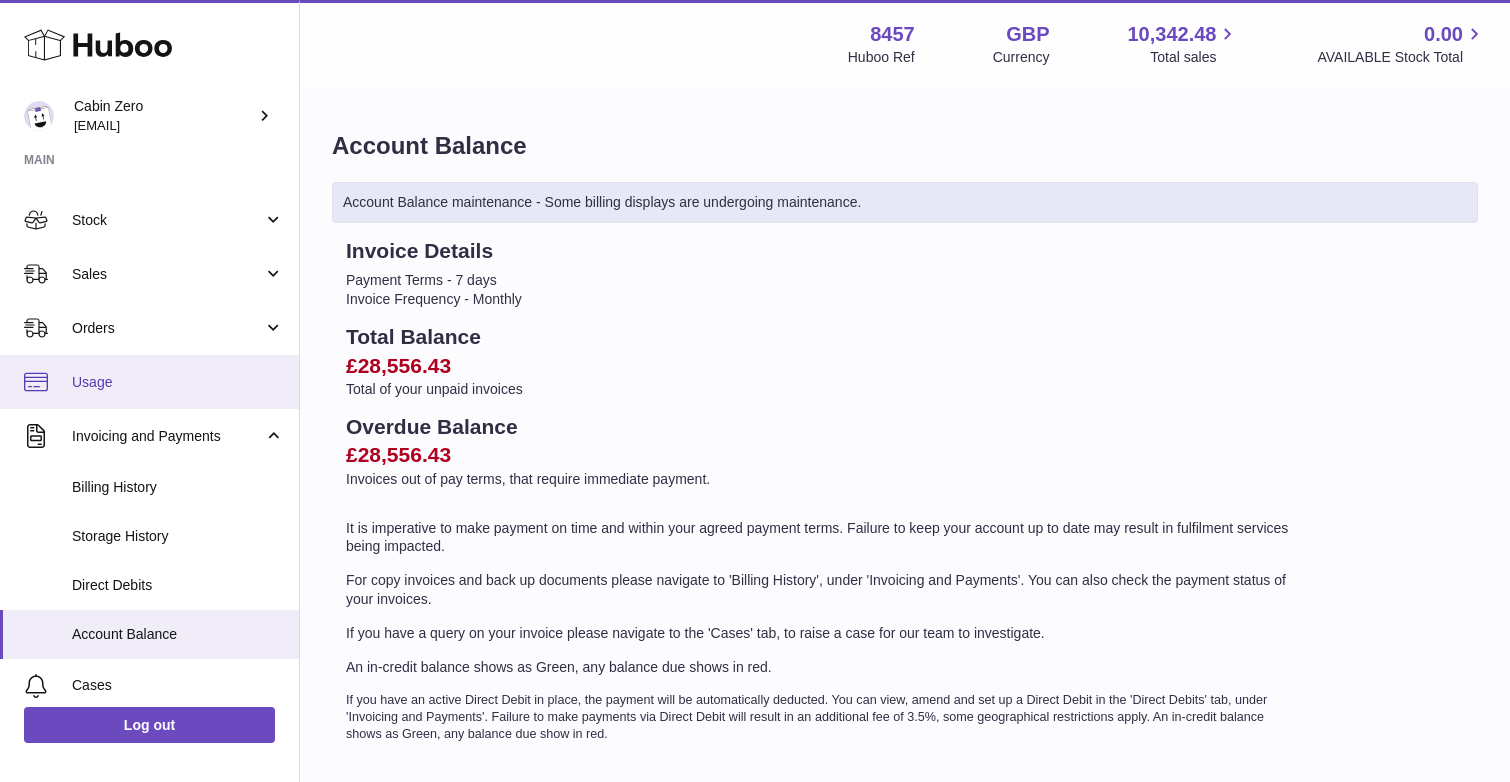 click on "Usage" at bounding box center (149, 382) 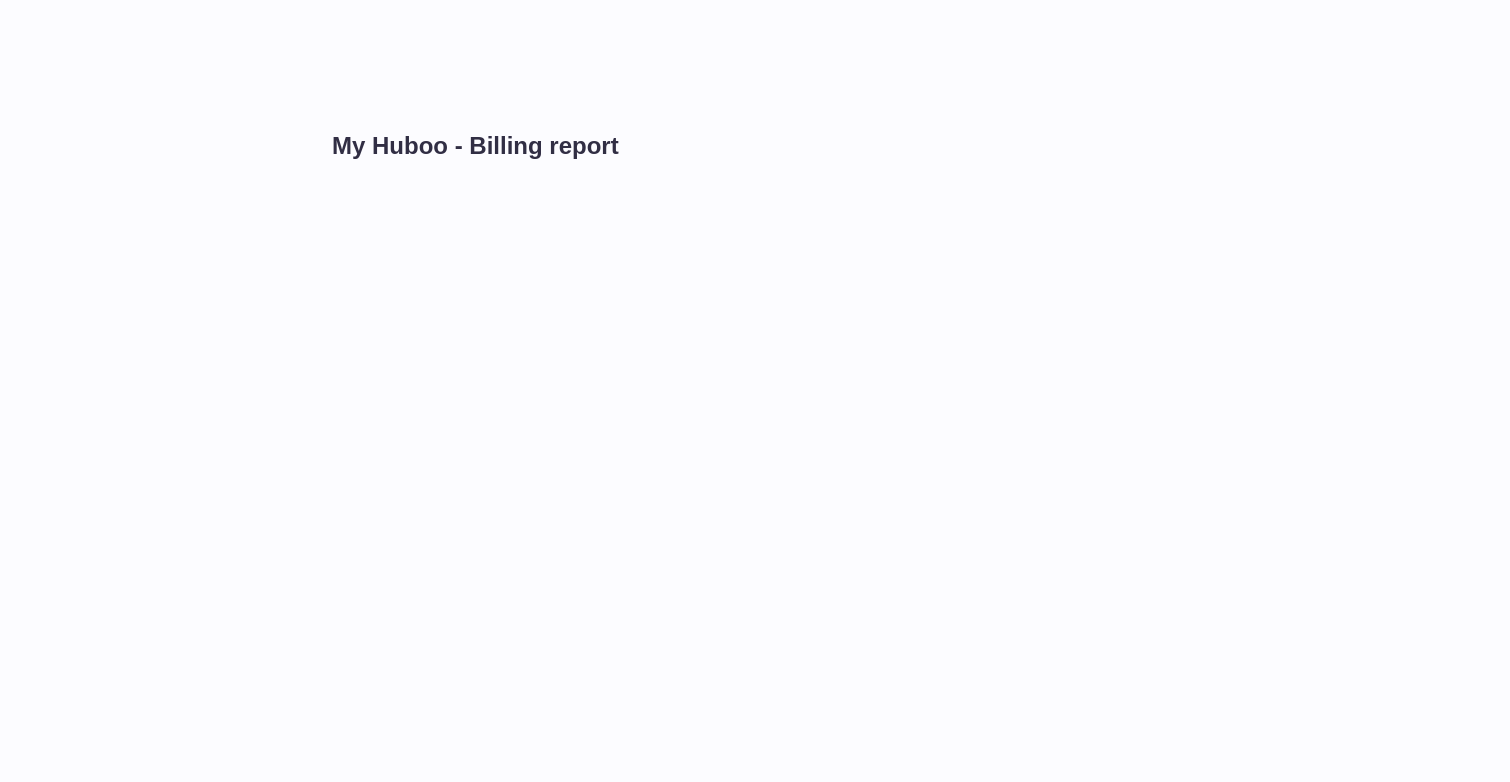 scroll, scrollTop: 0, scrollLeft: 0, axis: both 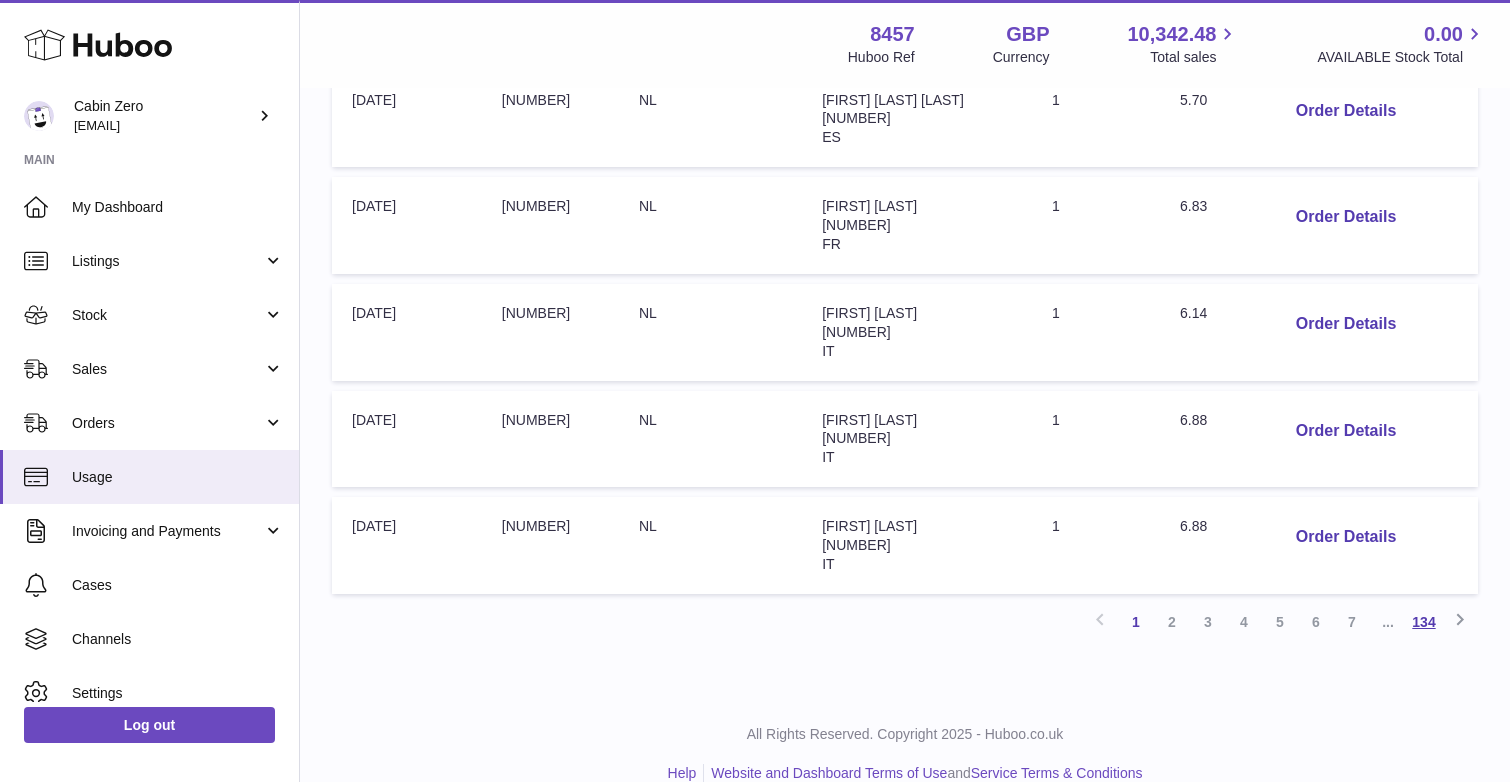 click on "134" at bounding box center [1424, 622] 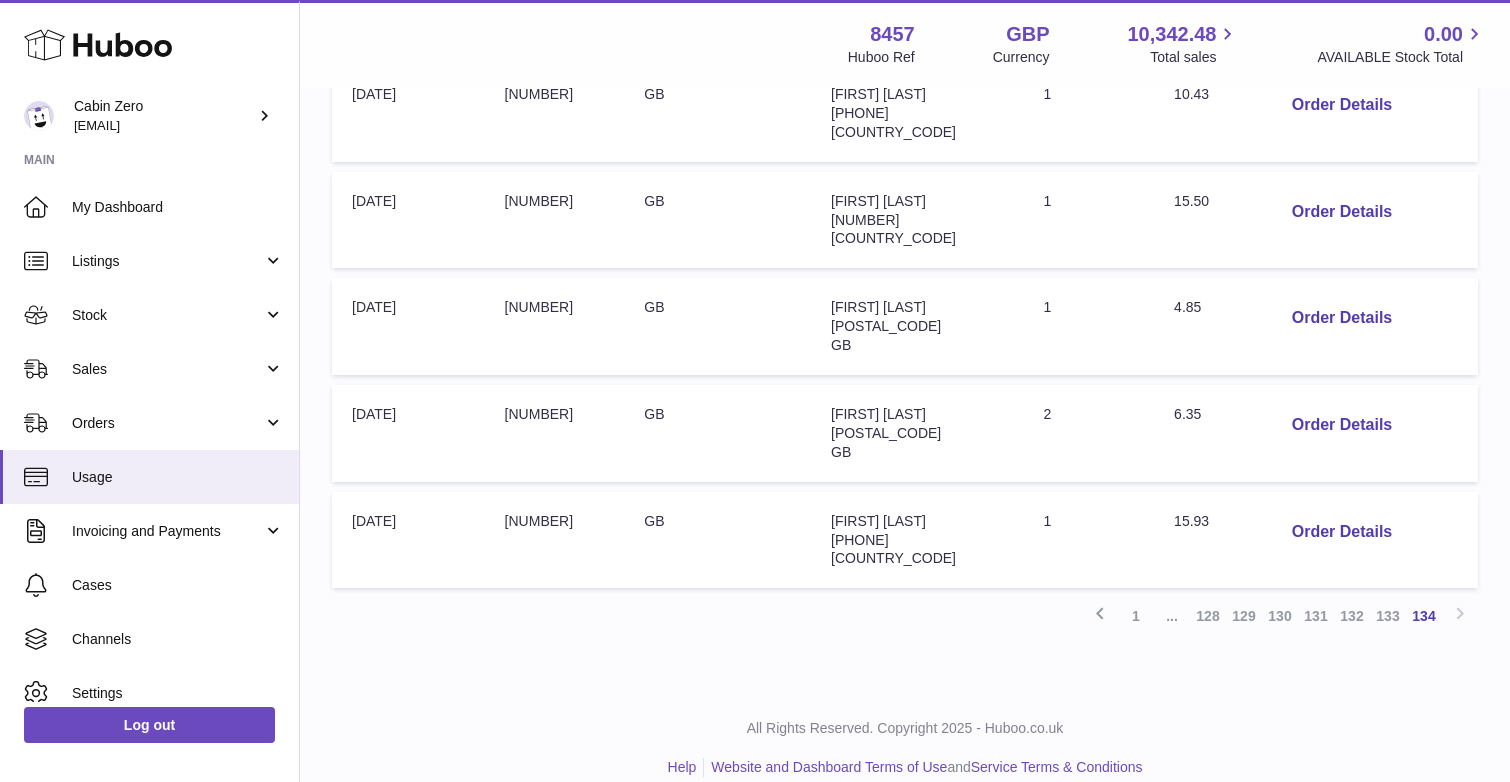 scroll, scrollTop: 823, scrollLeft: 0, axis: vertical 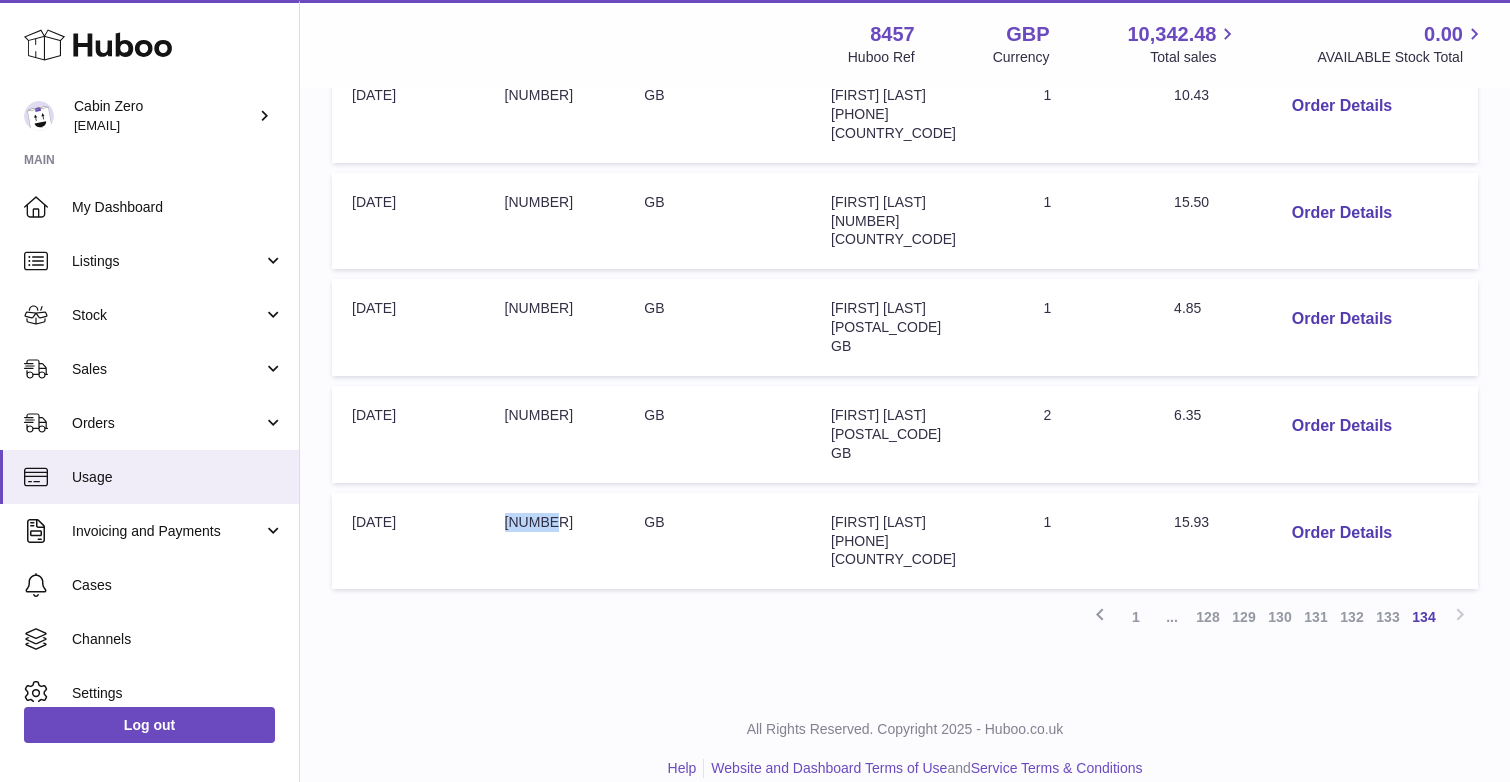 drag, startPoint x: 506, startPoint y: 504, endPoint x: 562, endPoint y: 497, distance: 56.435802 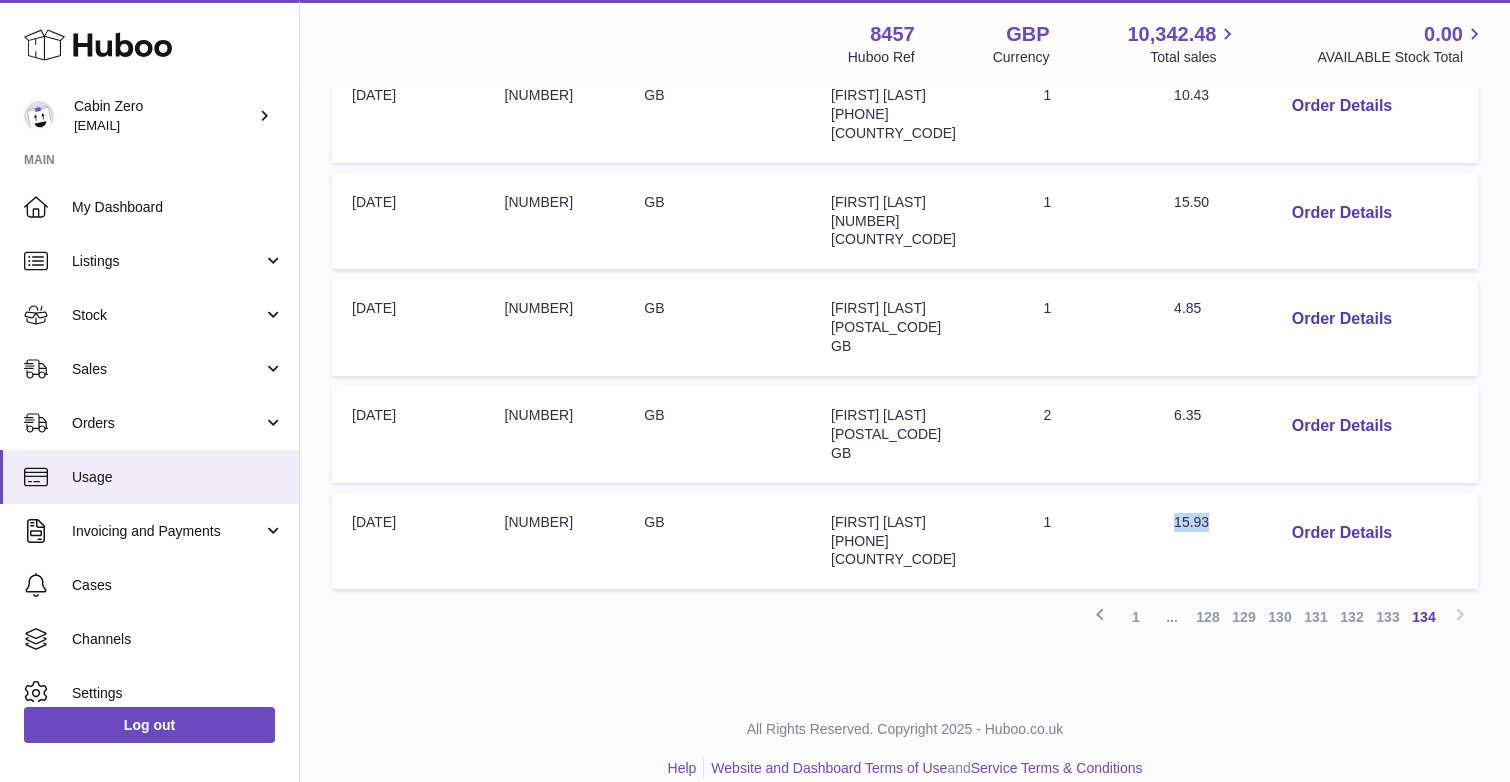 drag, startPoint x: 1176, startPoint y: 507, endPoint x: 1214, endPoint y: 505, distance: 38.052597 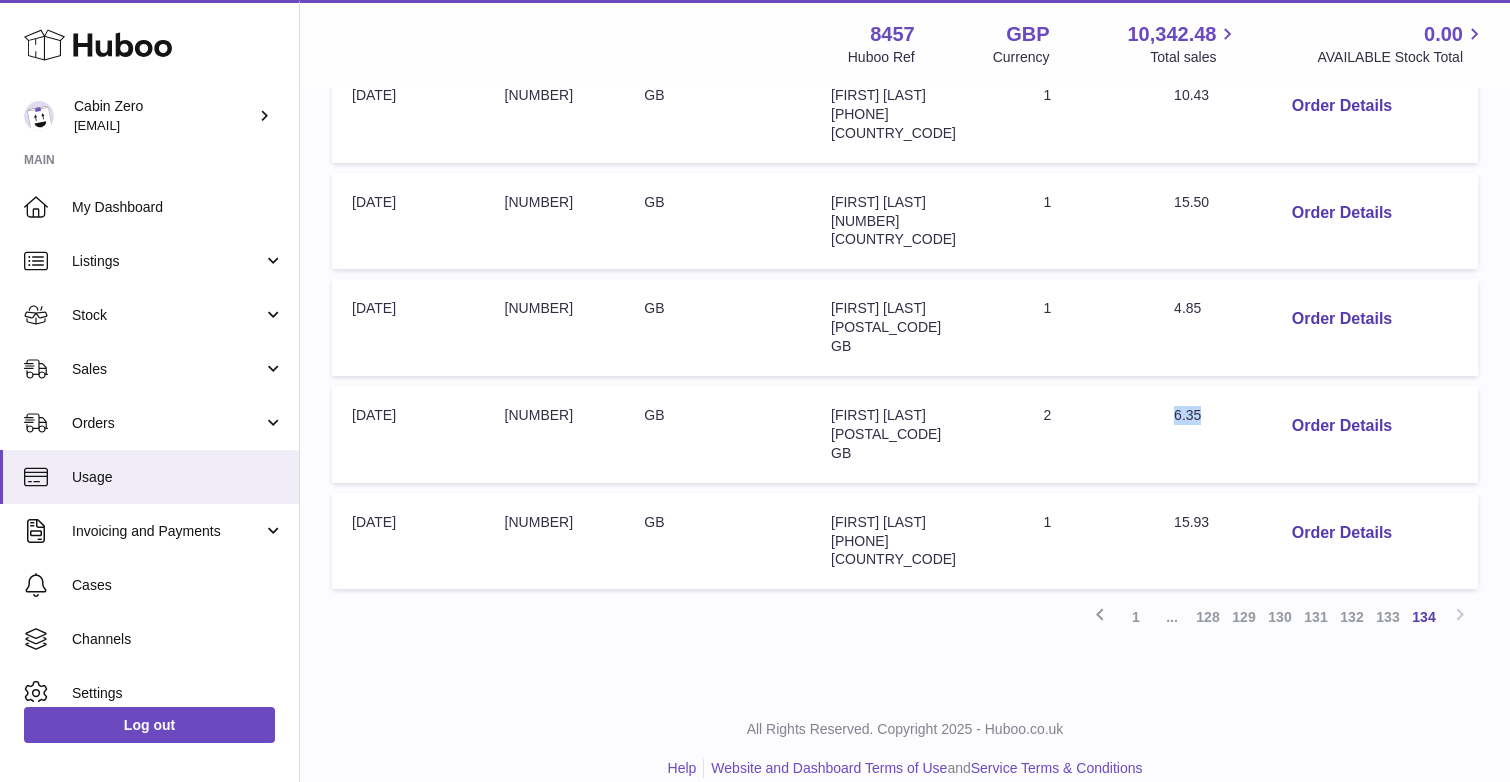 drag, startPoint x: 1172, startPoint y: 399, endPoint x: 1212, endPoint y: 400, distance: 40.012497 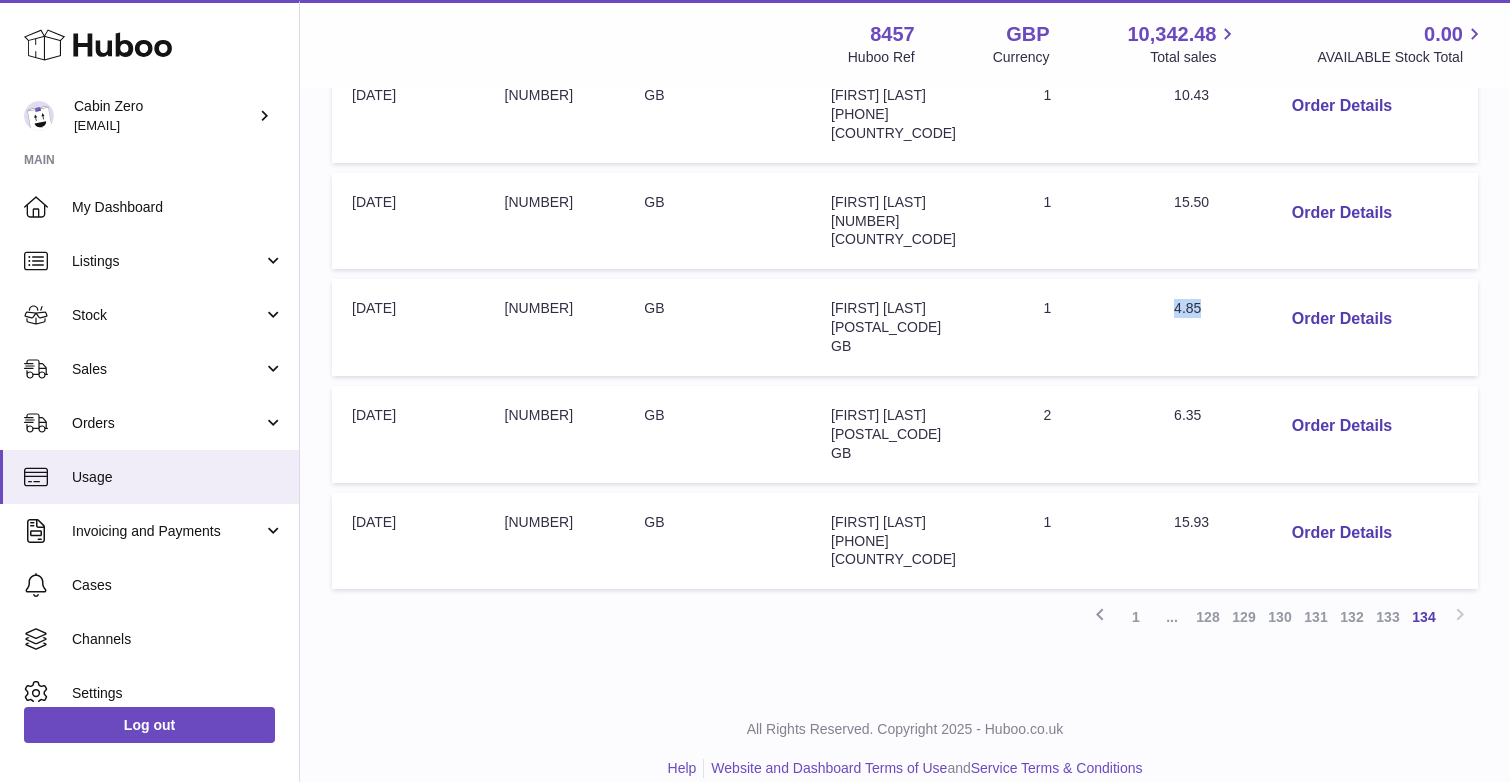 click on "Total:   4.85" at bounding box center (1205, 327) 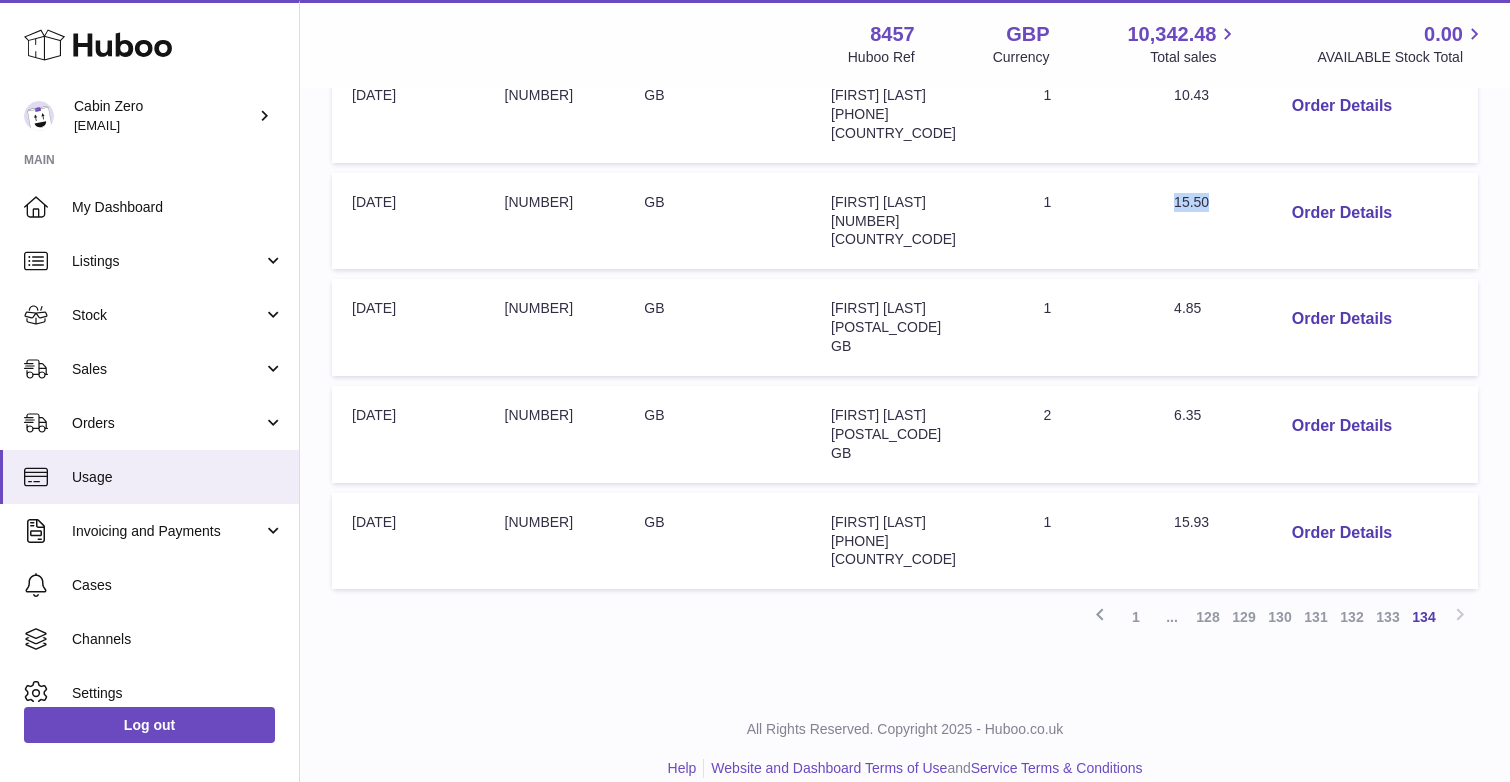 drag, startPoint x: 1174, startPoint y: 182, endPoint x: 1210, endPoint y: 182, distance: 36 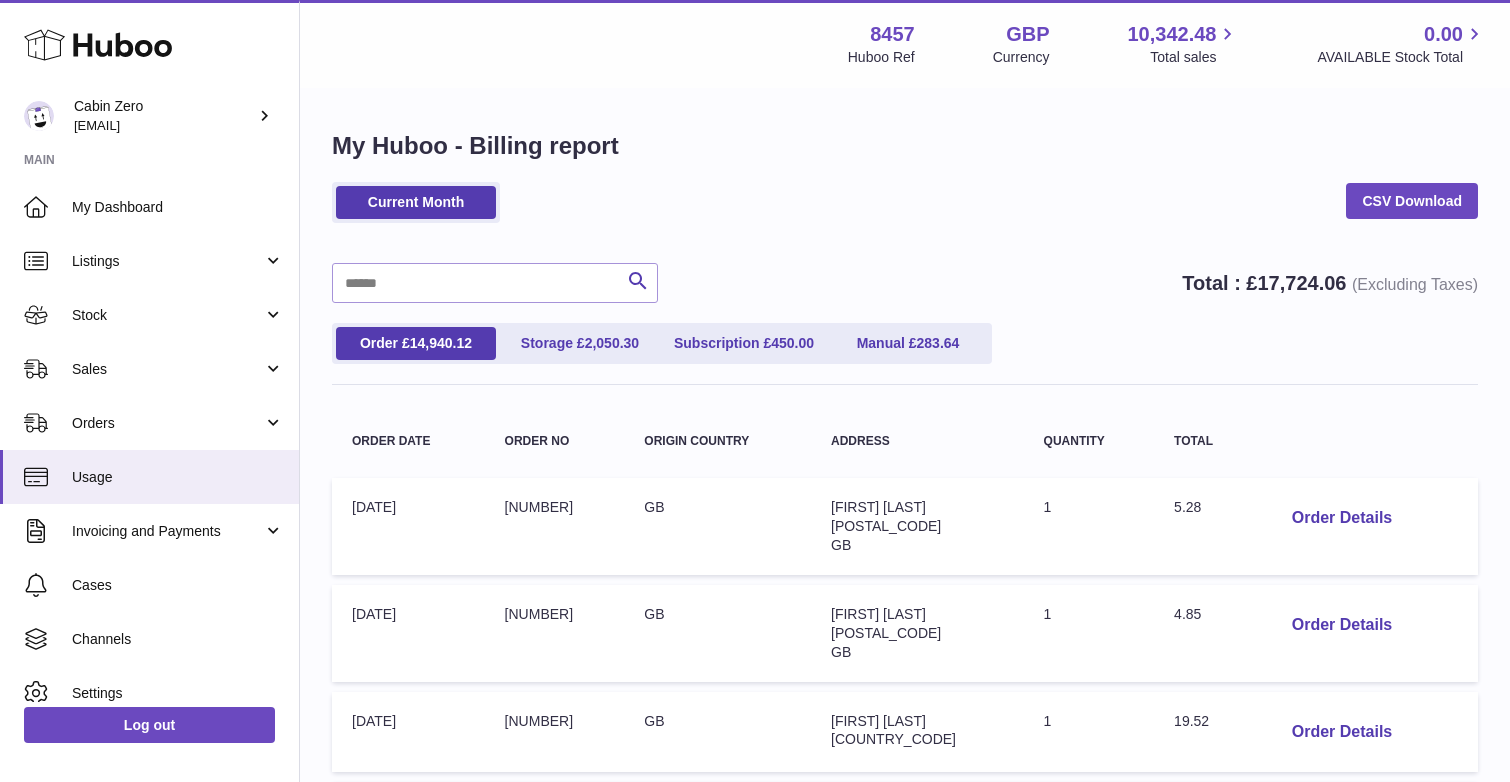 scroll, scrollTop: 0, scrollLeft: 0, axis: both 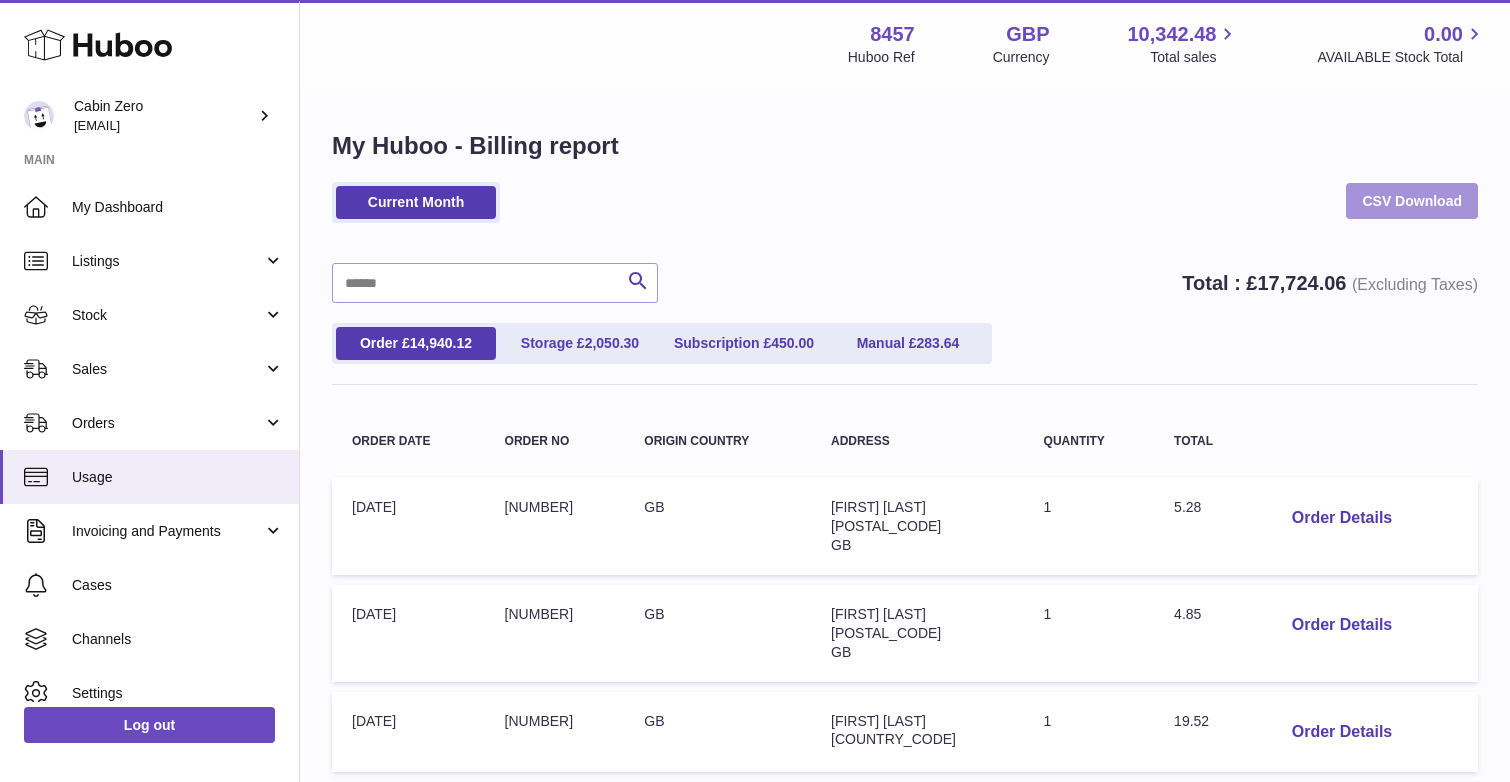 click on "CSV Download" at bounding box center [1412, 201] 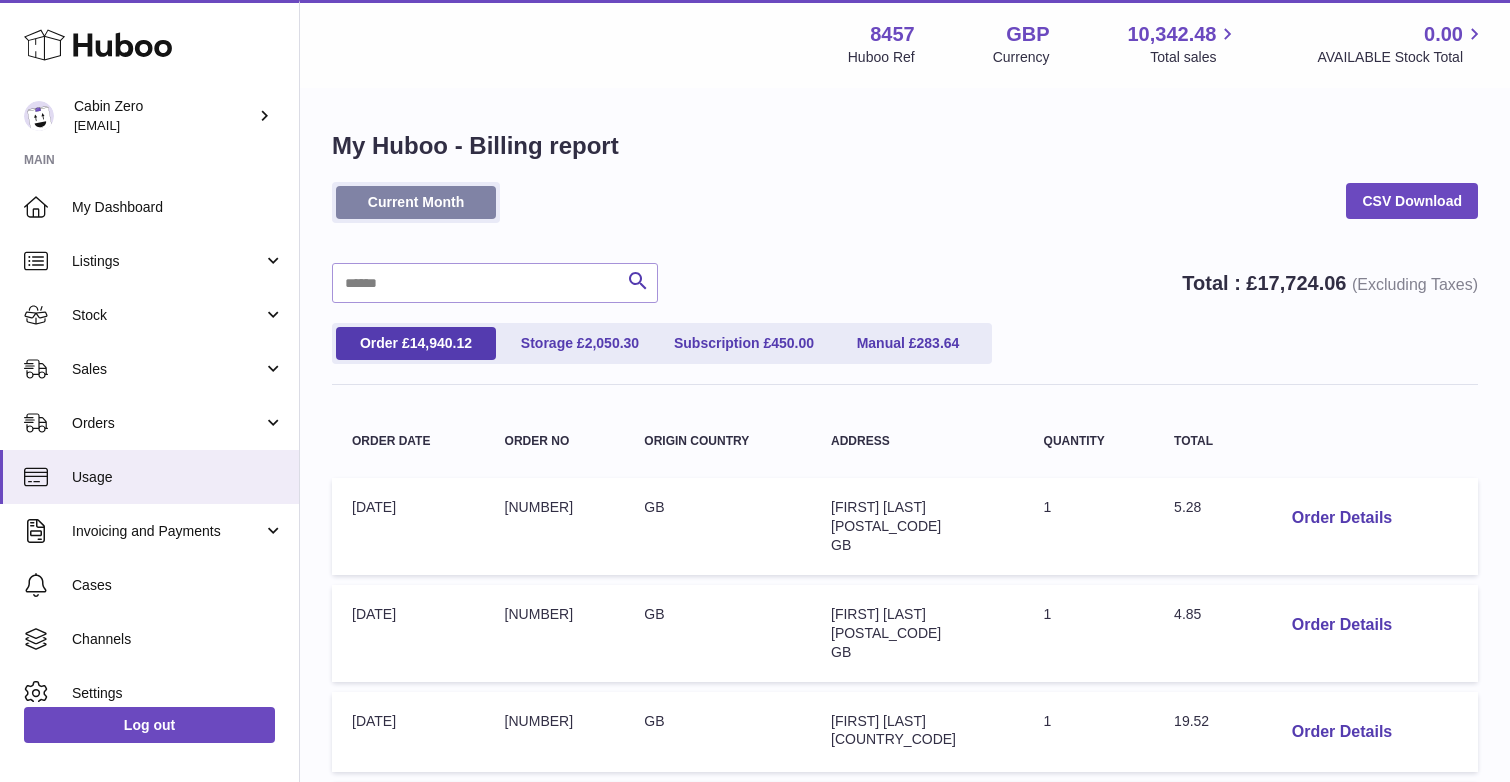 click on "Current Month" at bounding box center (416, 202) 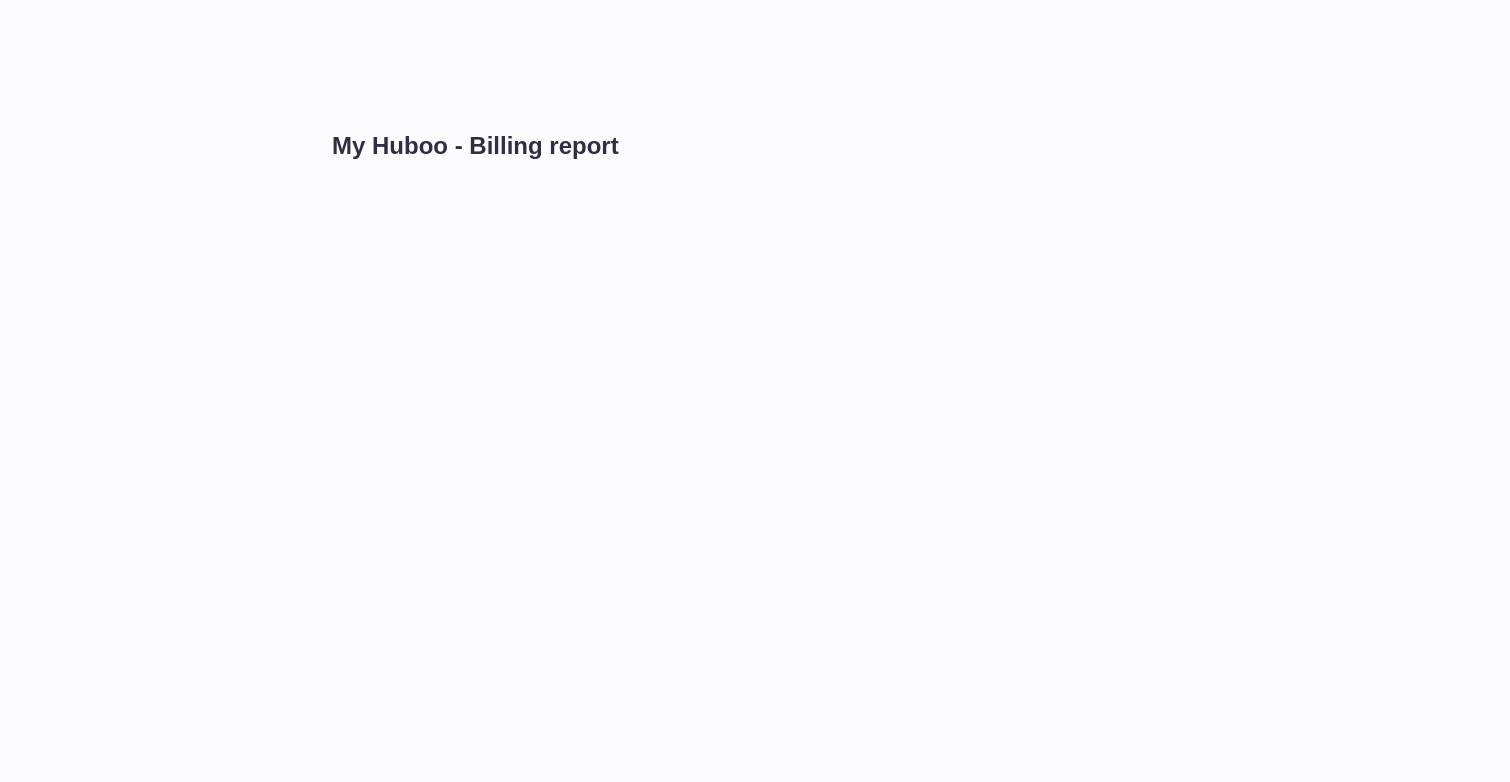scroll, scrollTop: 0, scrollLeft: 0, axis: both 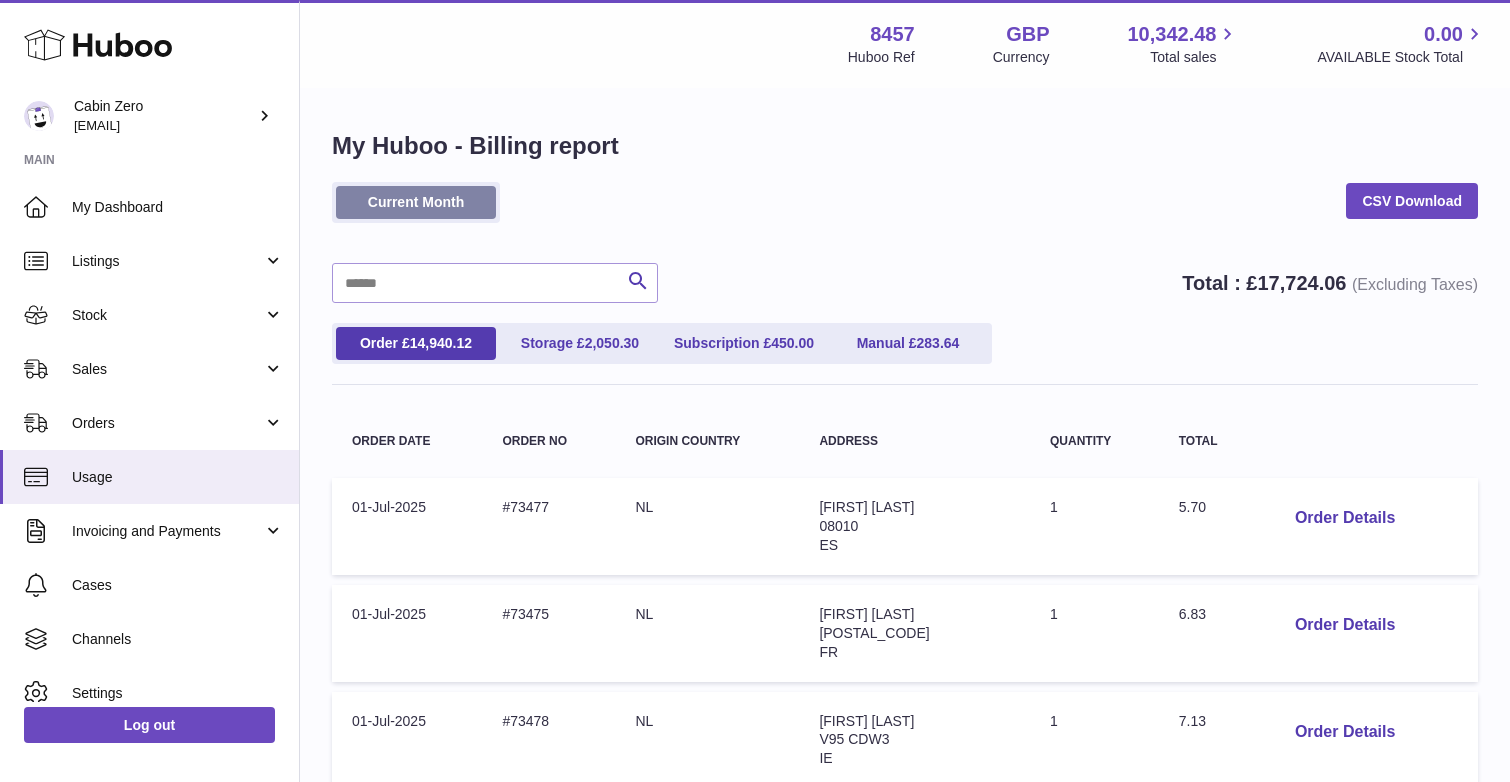 click on "Current Month" at bounding box center [416, 202] 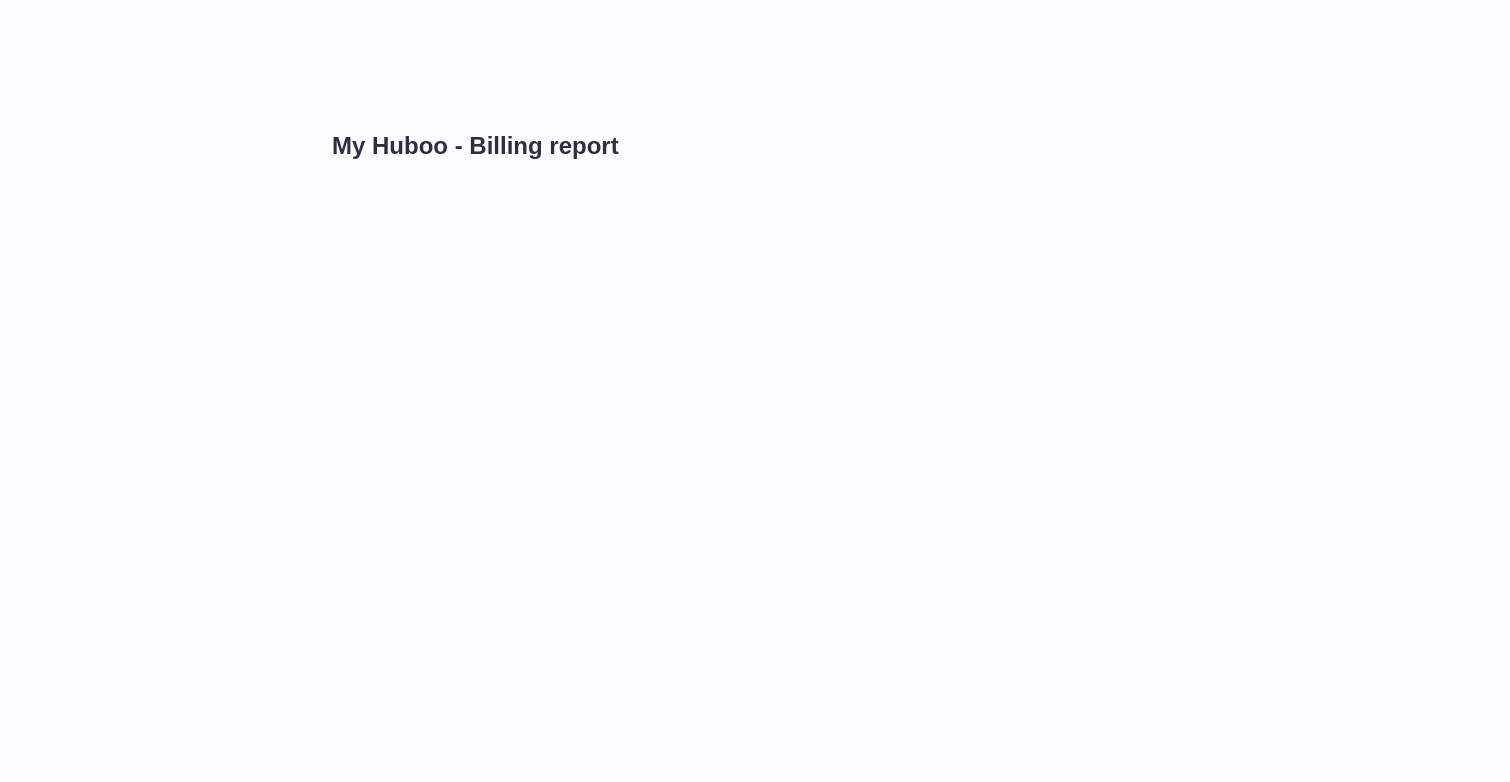 scroll, scrollTop: 0, scrollLeft: 0, axis: both 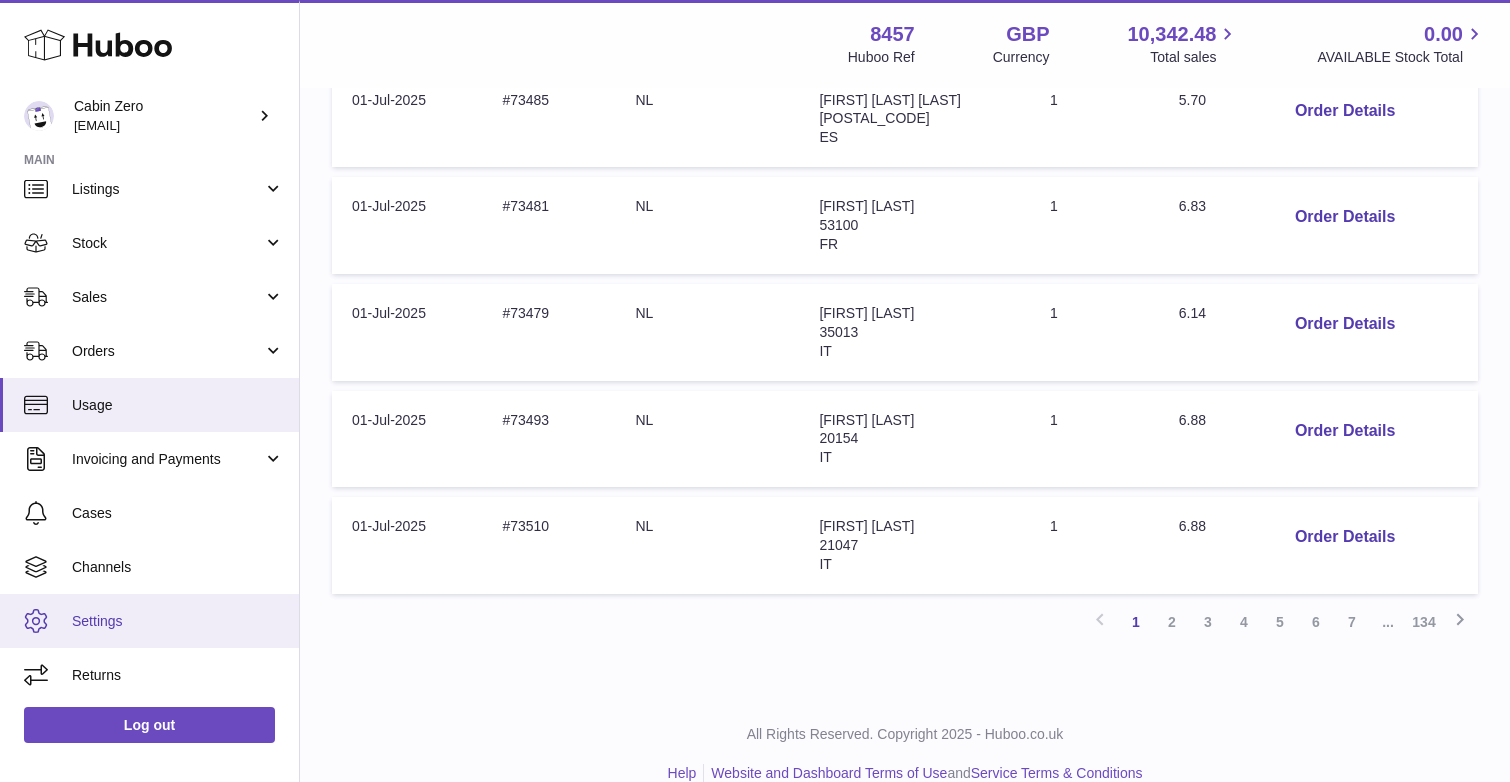 click on "Settings" at bounding box center [178, 621] 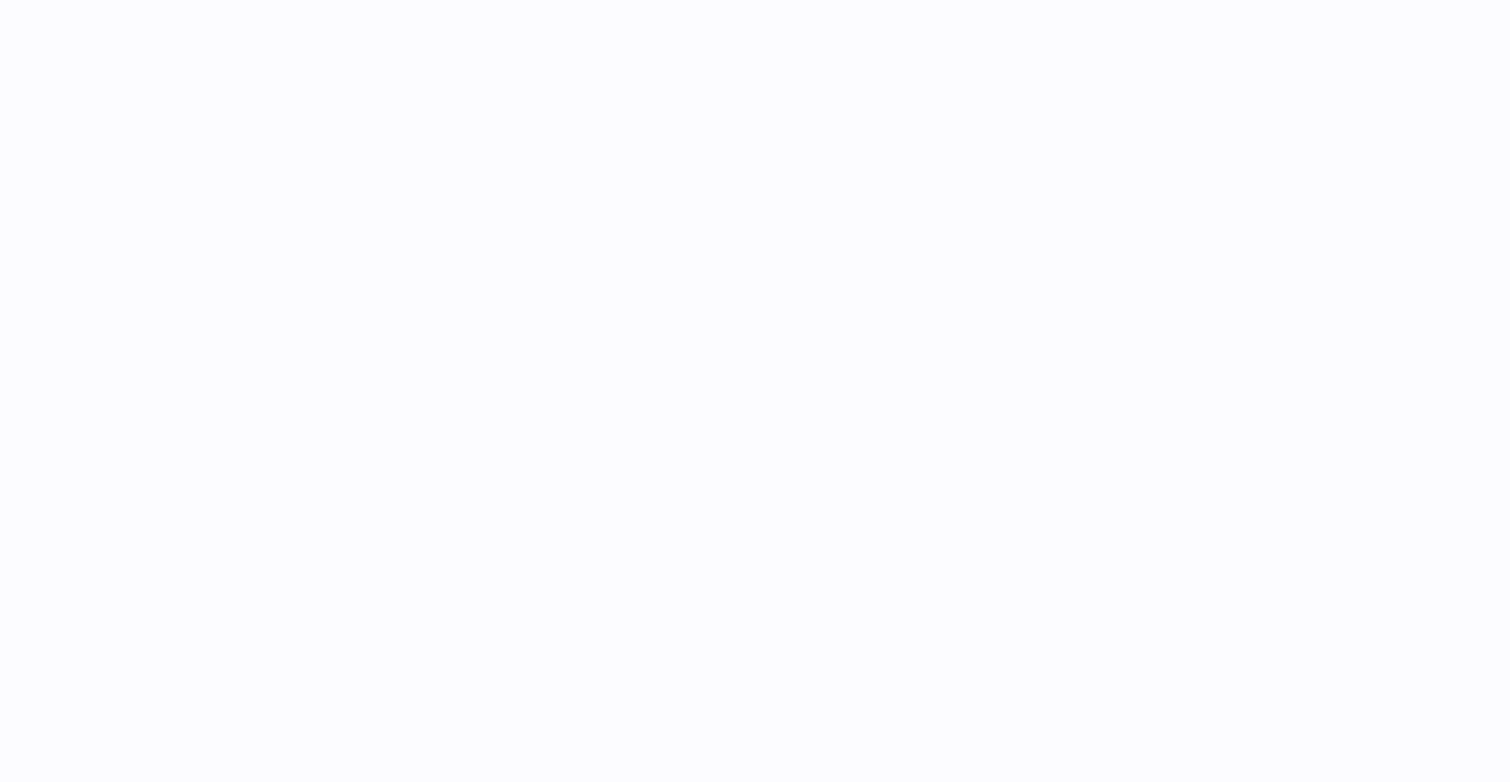 scroll, scrollTop: 0, scrollLeft: 0, axis: both 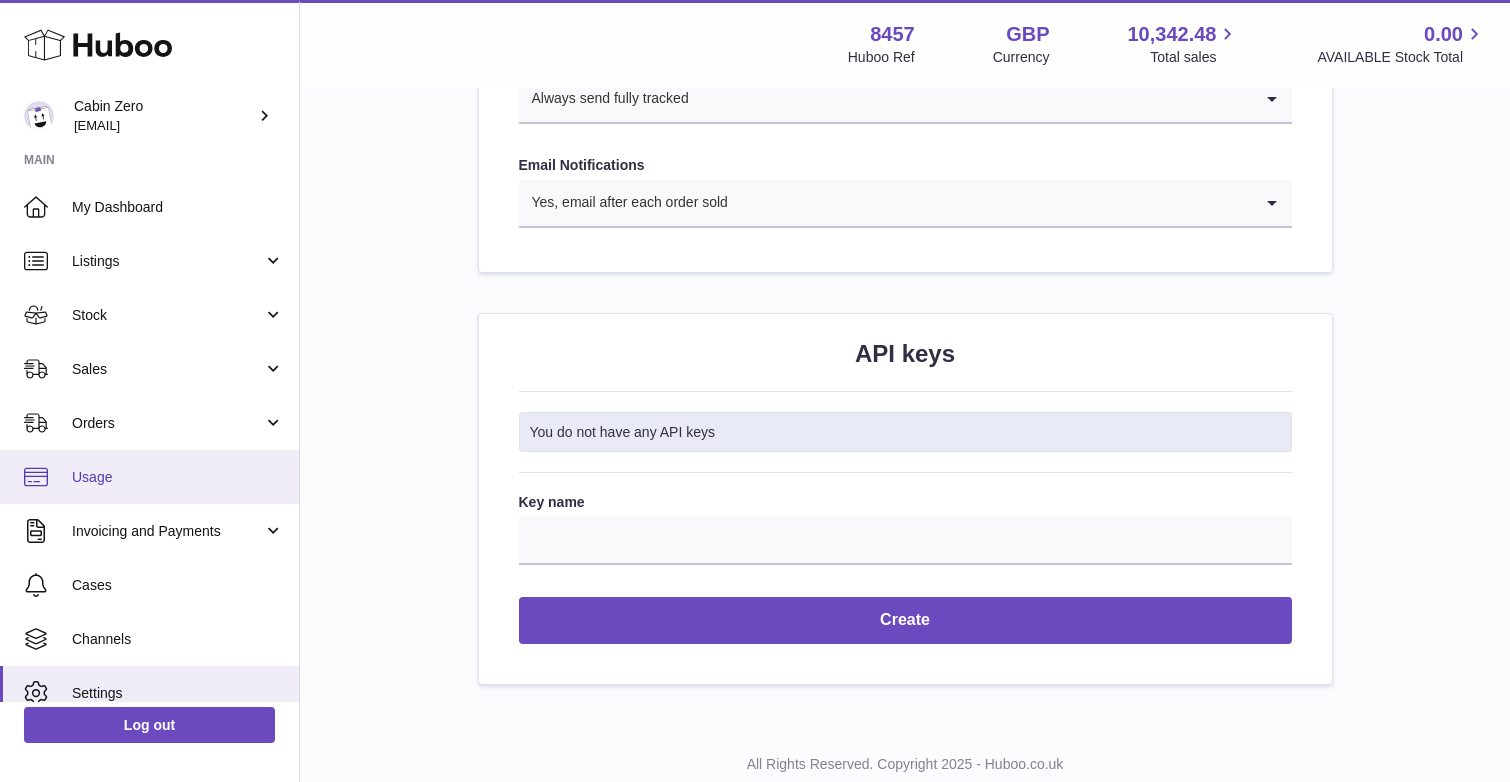 click on "Usage" at bounding box center [149, 477] 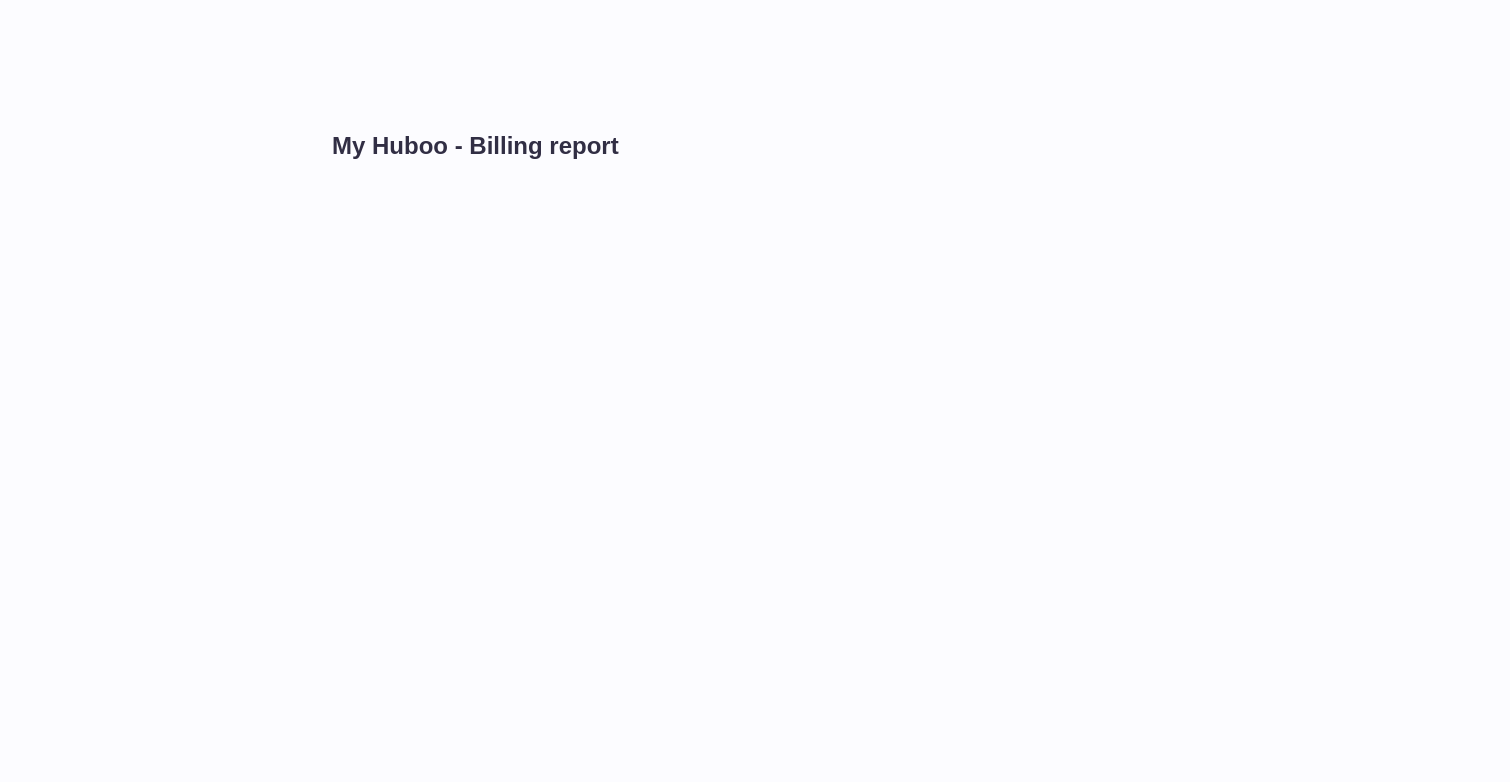 scroll, scrollTop: 0, scrollLeft: 0, axis: both 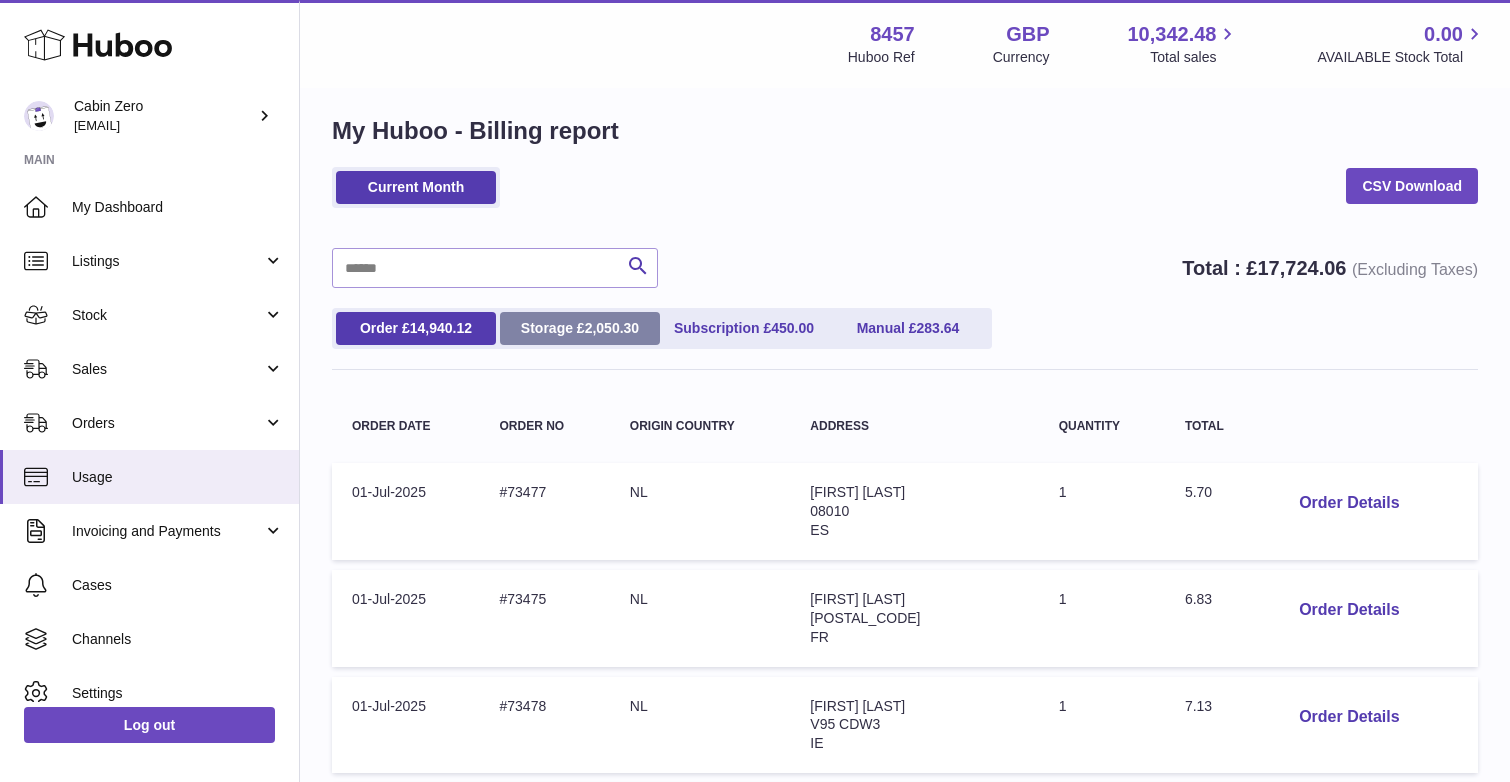 click on "Storage £ [PRICE]" at bounding box center [580, 328] 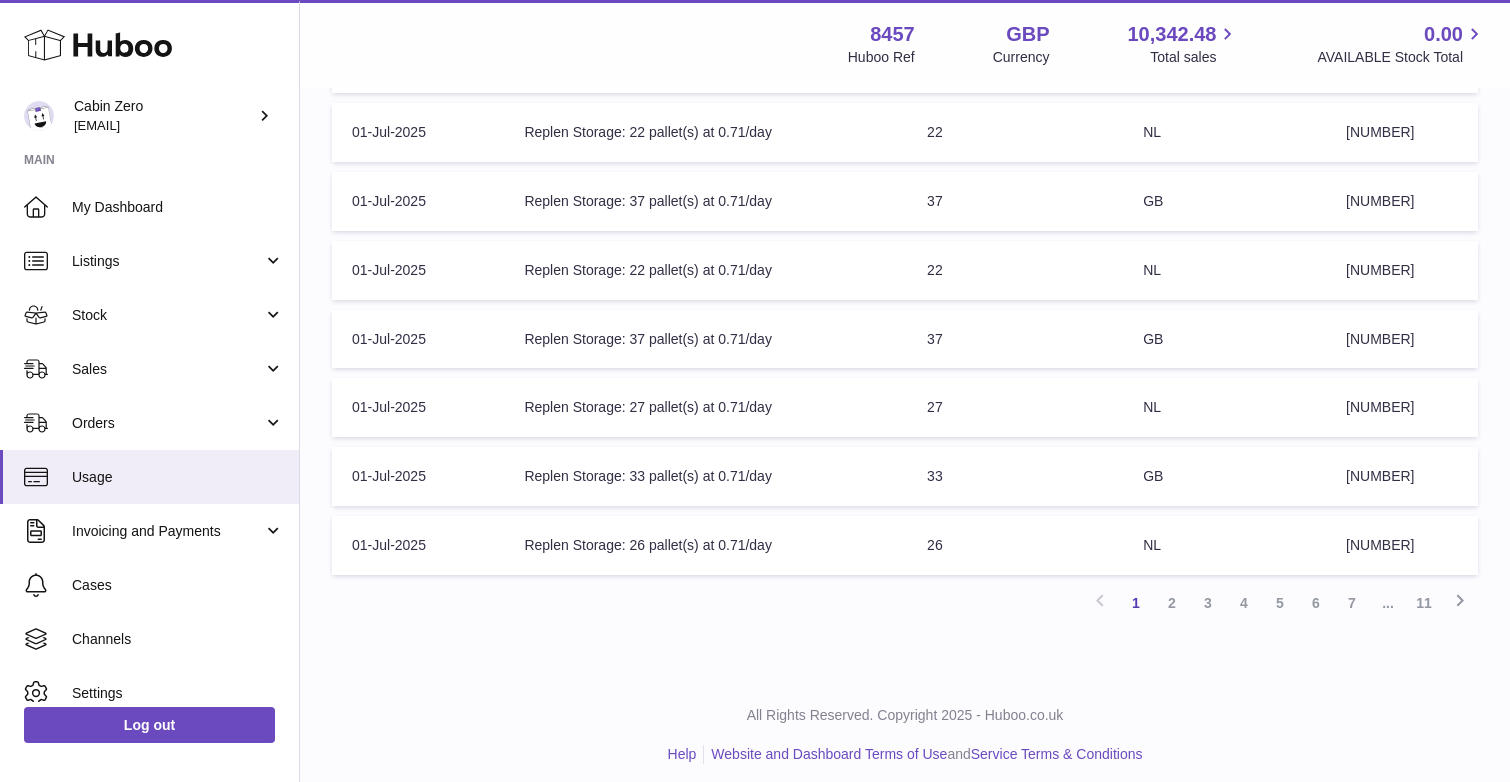 scroll, scrollTop: 581, scrollLeft: 0, axis: vertical 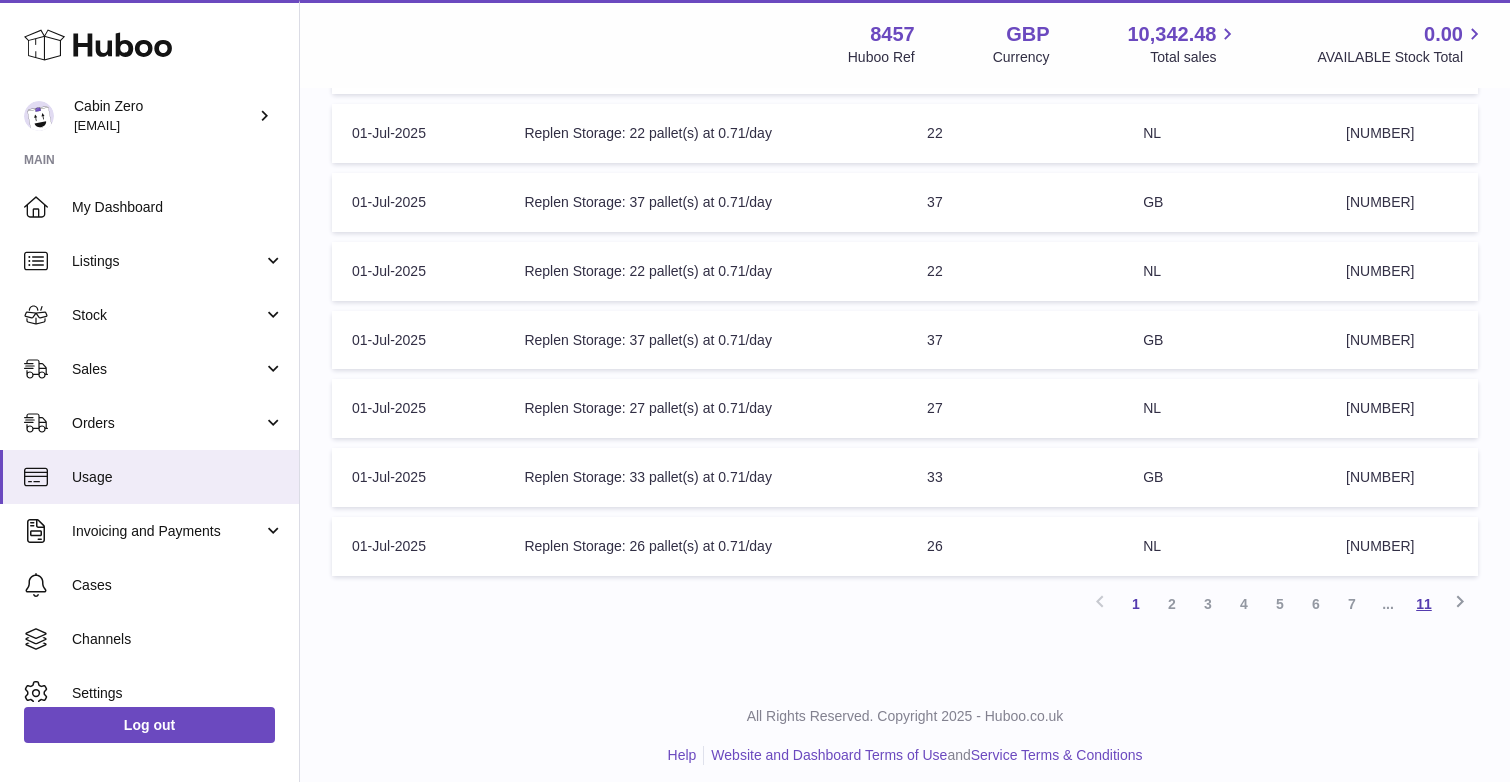 click on "11" at bounding box center (1424, 604) 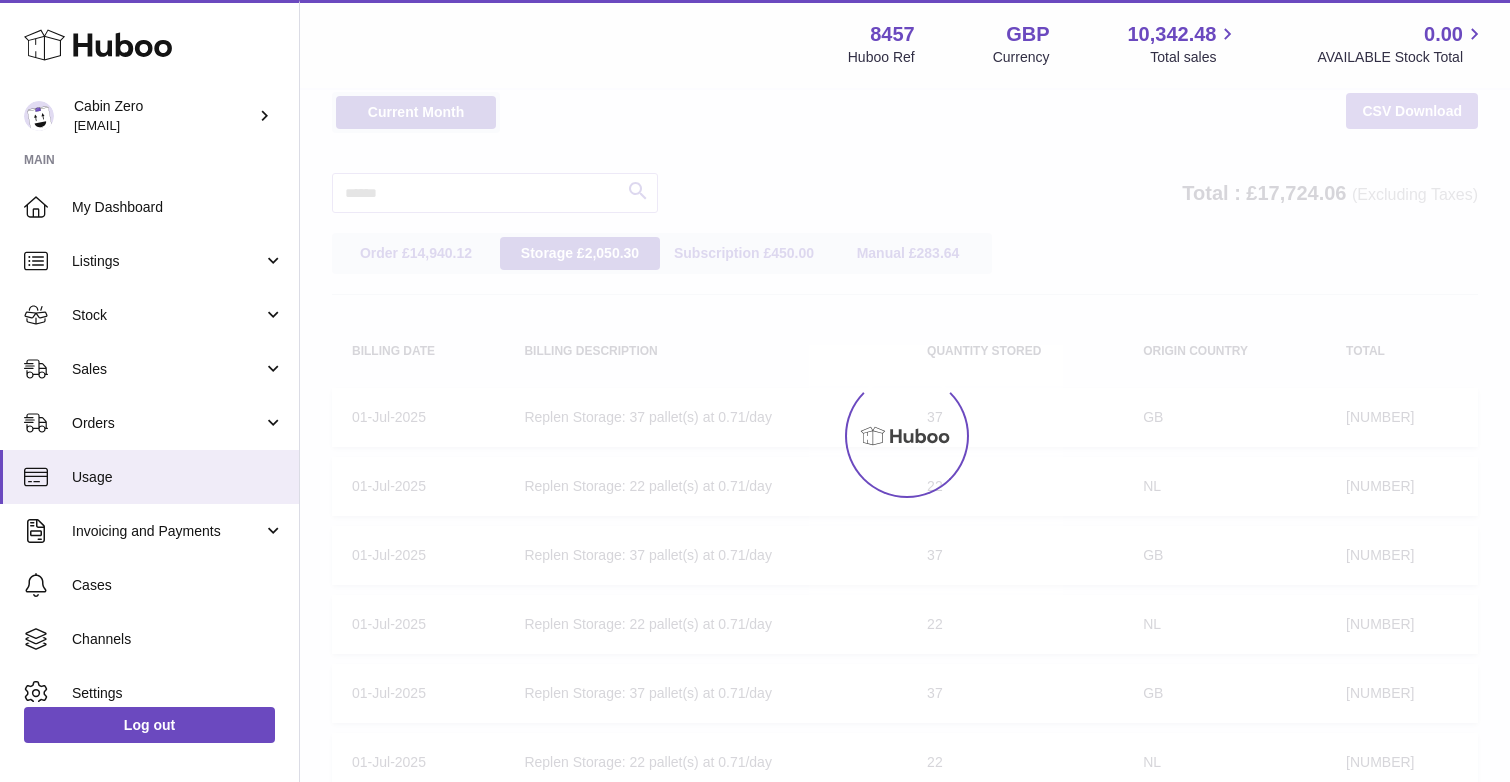 scroll, scrollTop: 37, scrollLeft: 0, axis: vertical 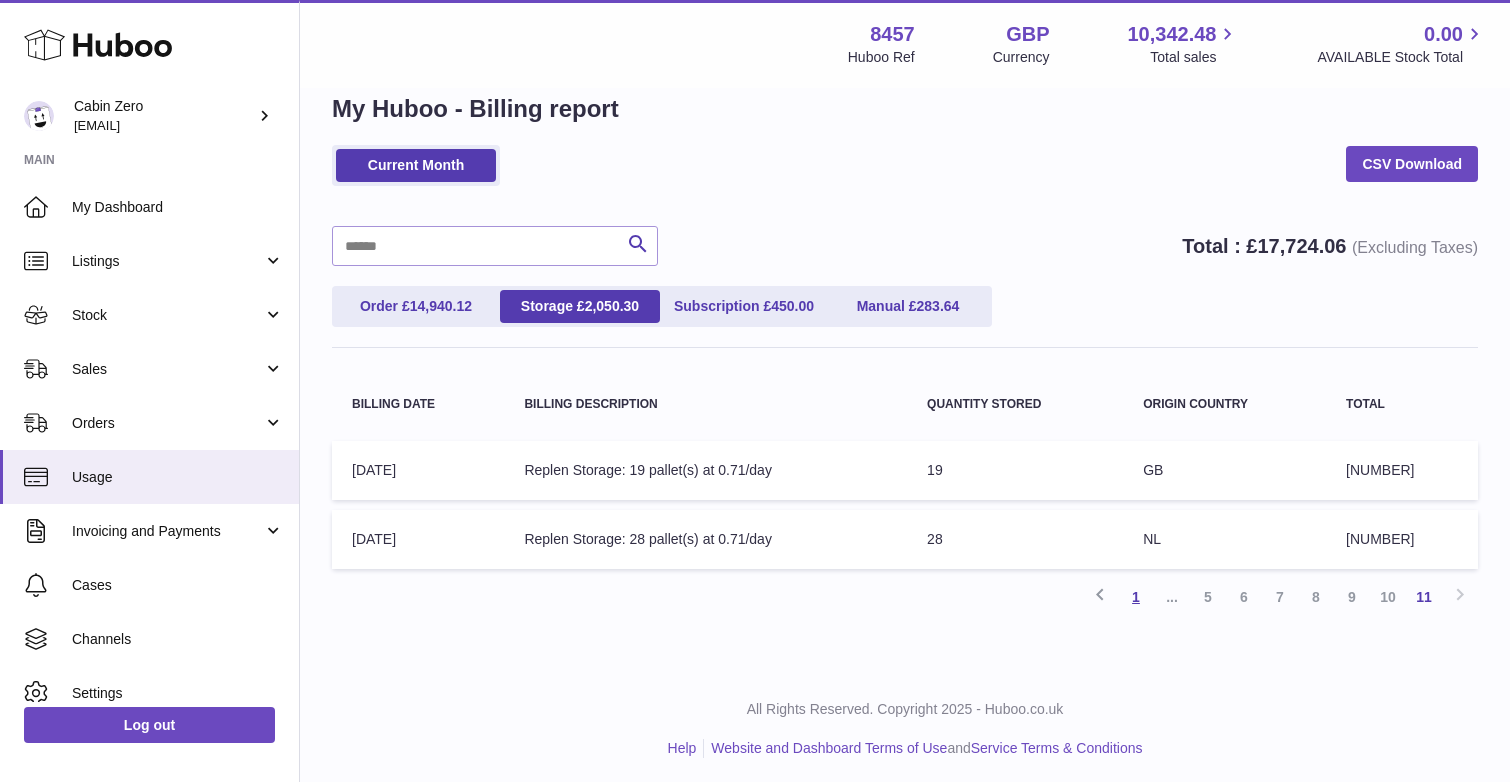 click on "1" at bounding box center [1136, 597] 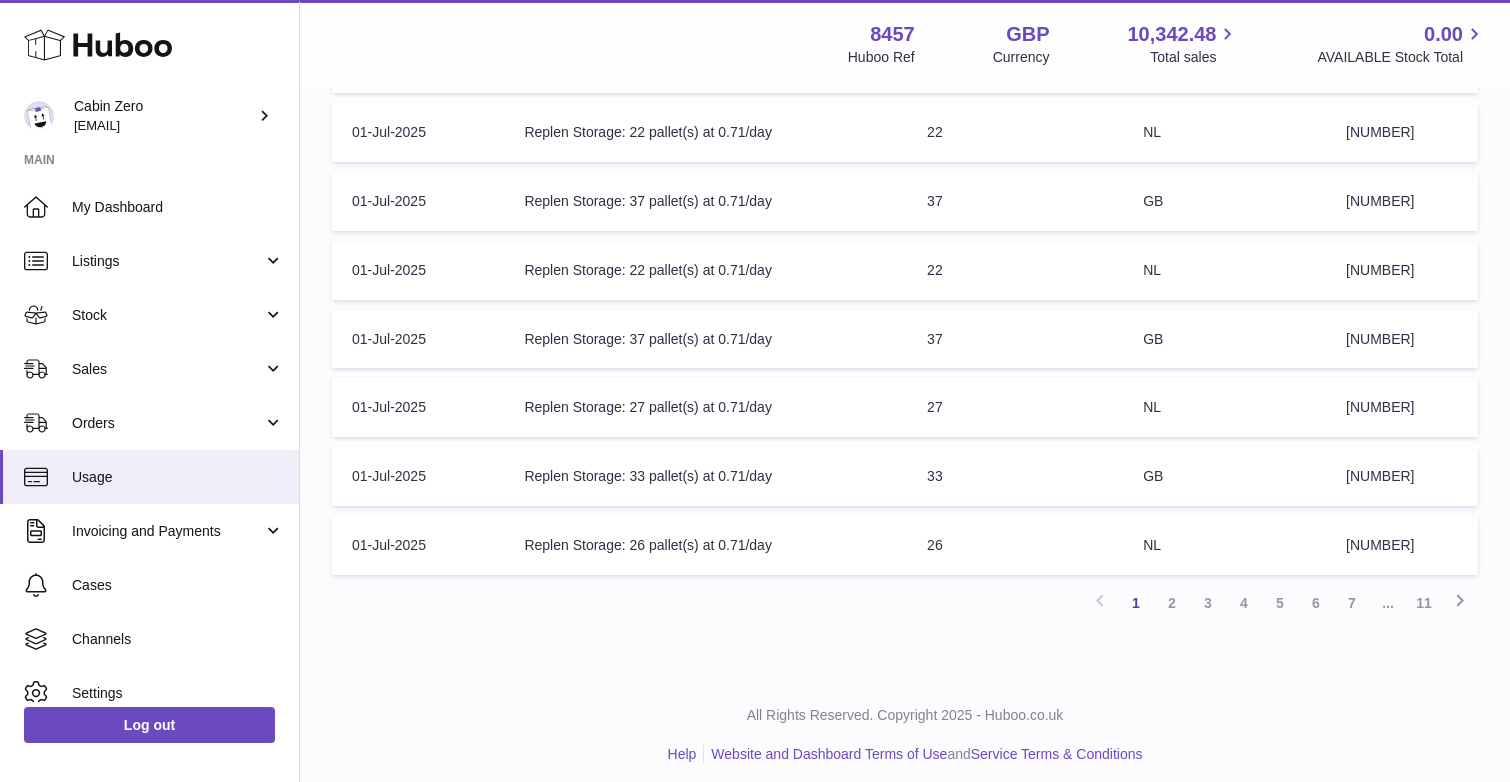 scroll, scrollTop: 581, scrollLeft: 0, axis: vertical 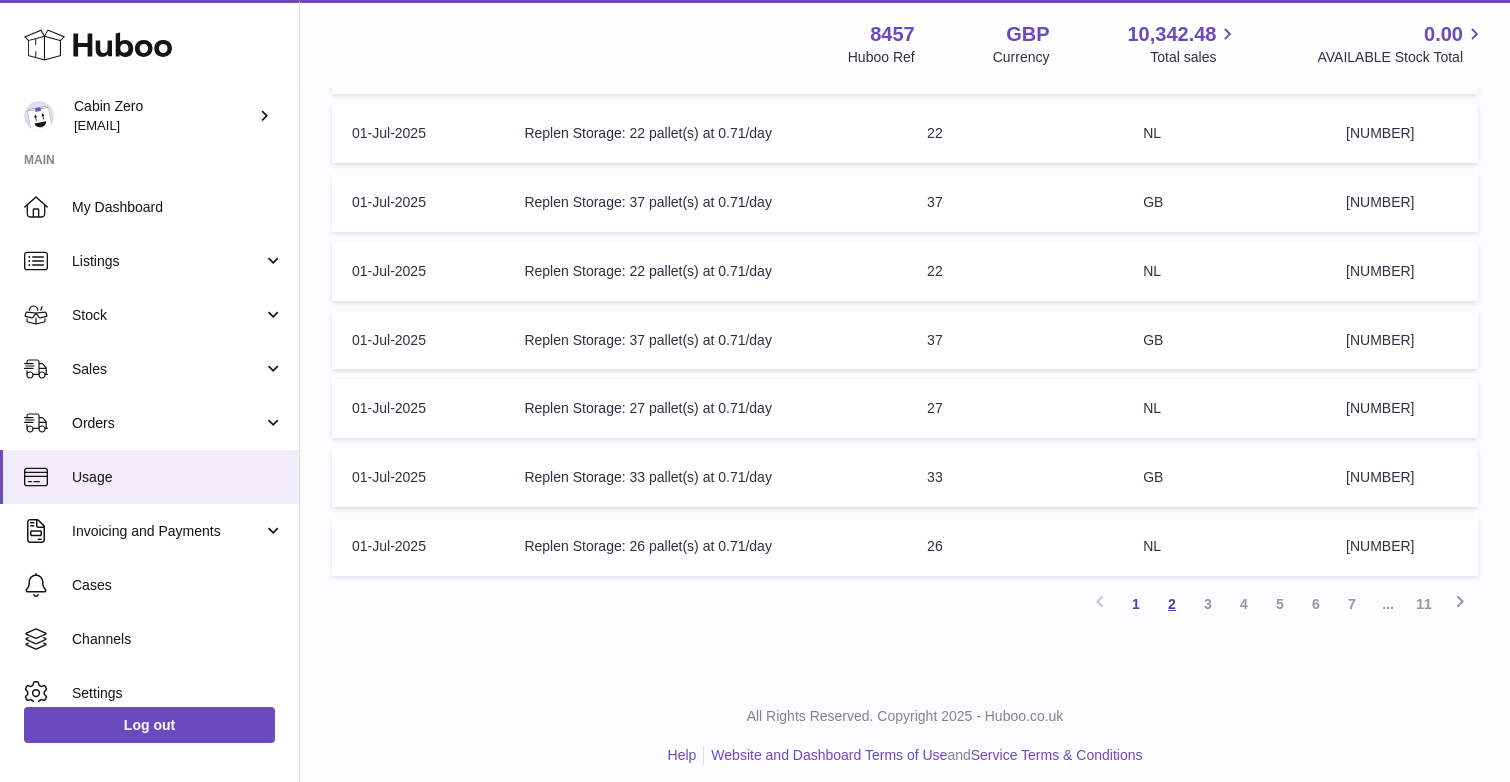 click on "2" at bounding box center (1172, 604) 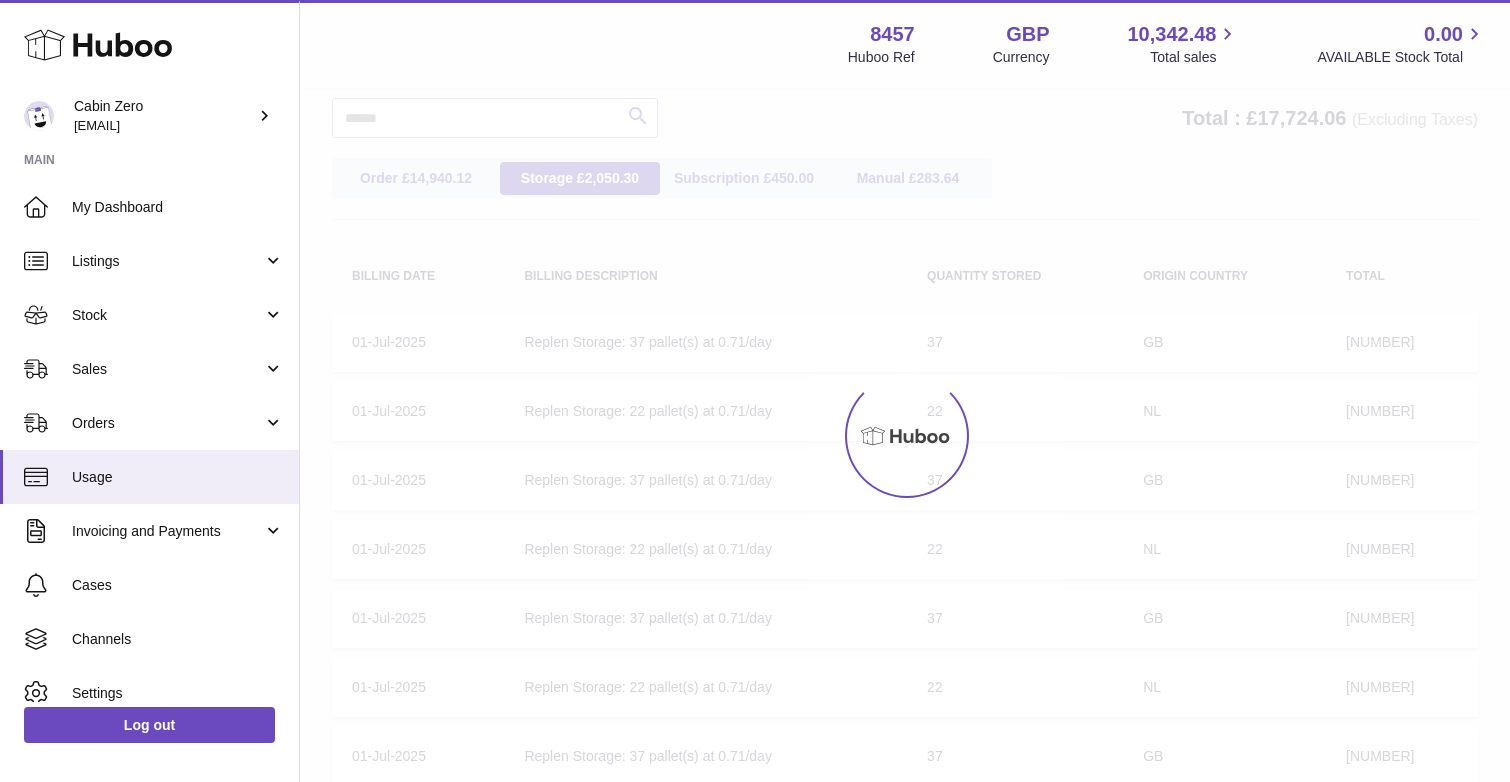 scroll, scrollTop: 90, scrollLeft: 0, axis: vertical 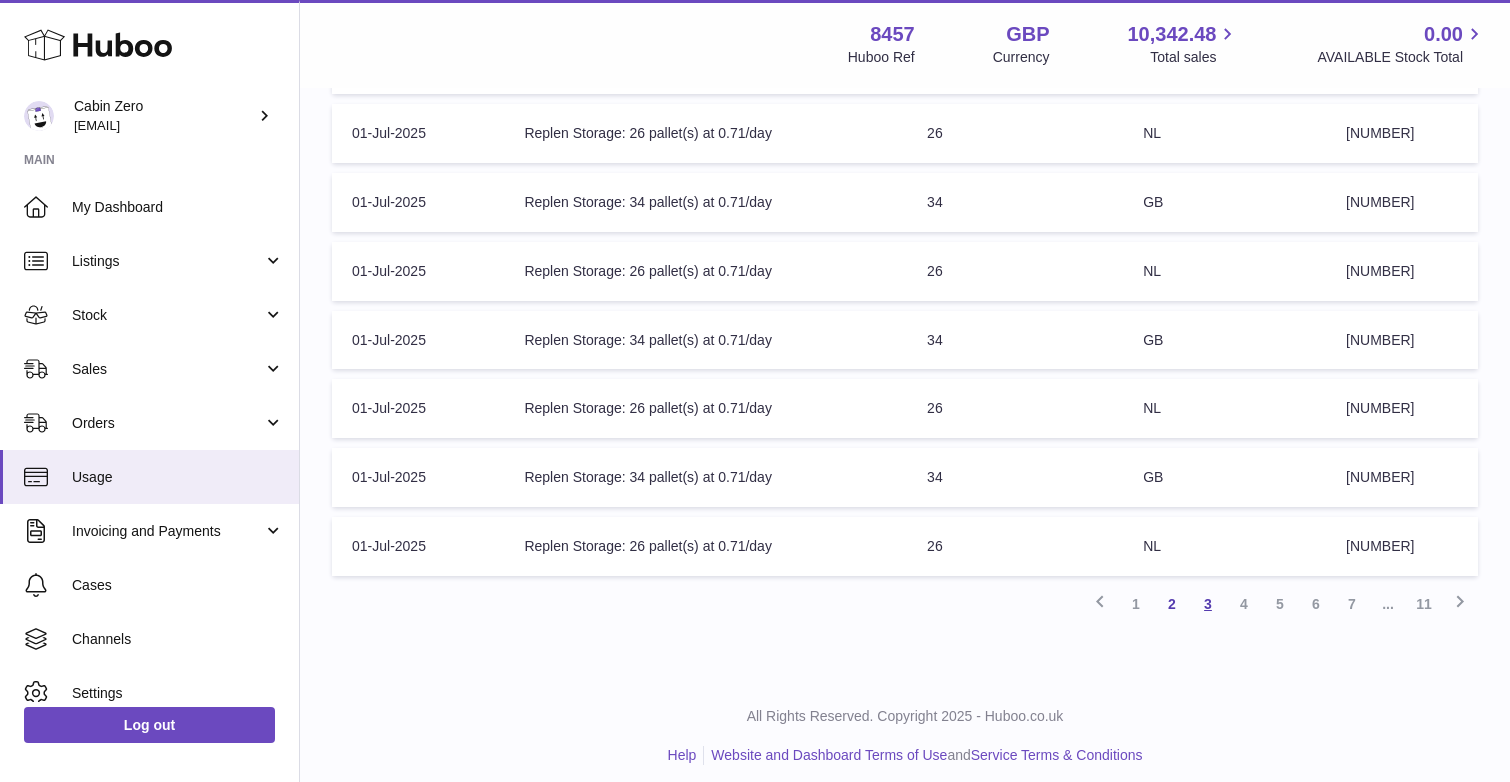 click on "3" at bounding box center (1208, 604) 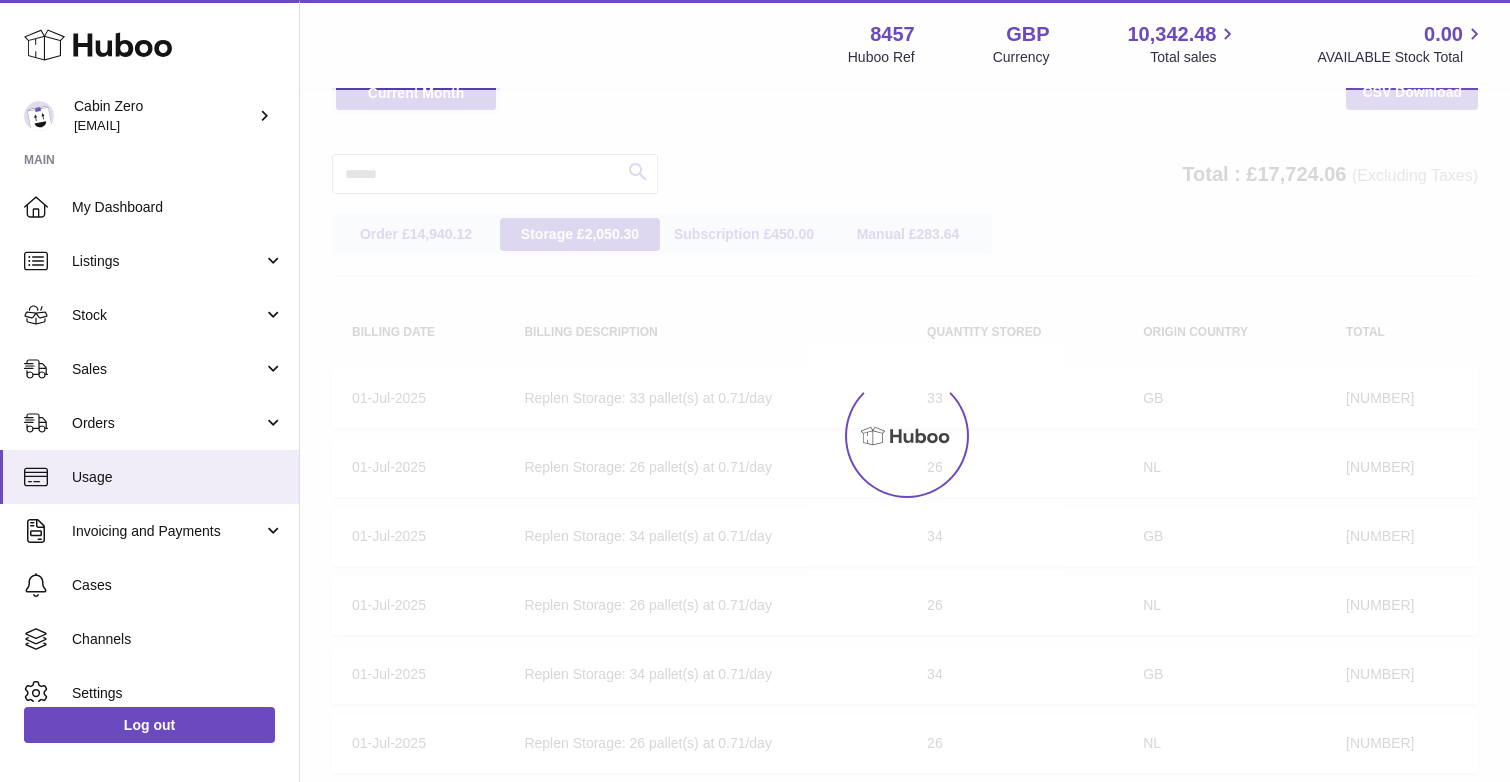 scroll, scrollTop: 90, scrollLeft: 0, axis: vertical 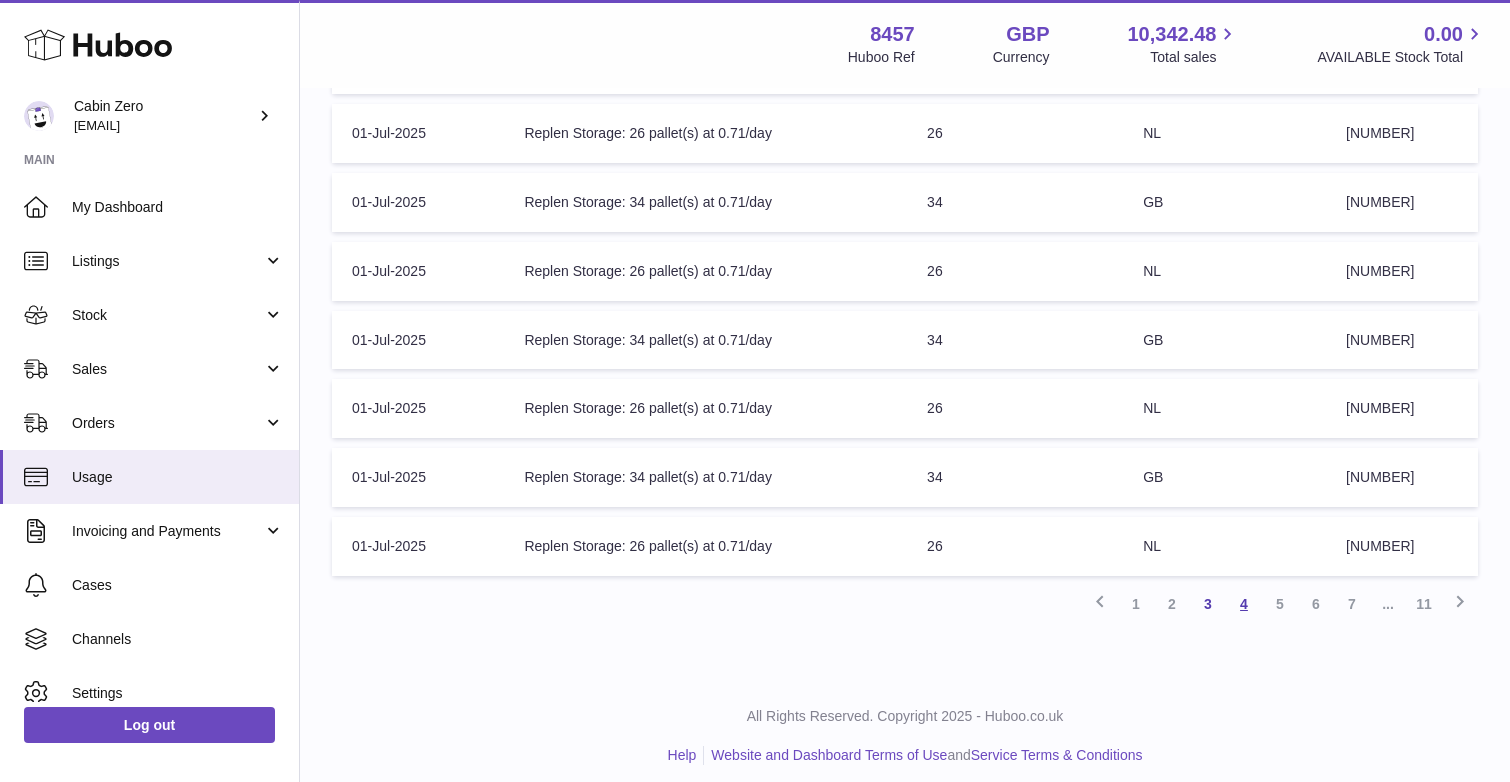 click on "4" at bounding box center (1244, 604) 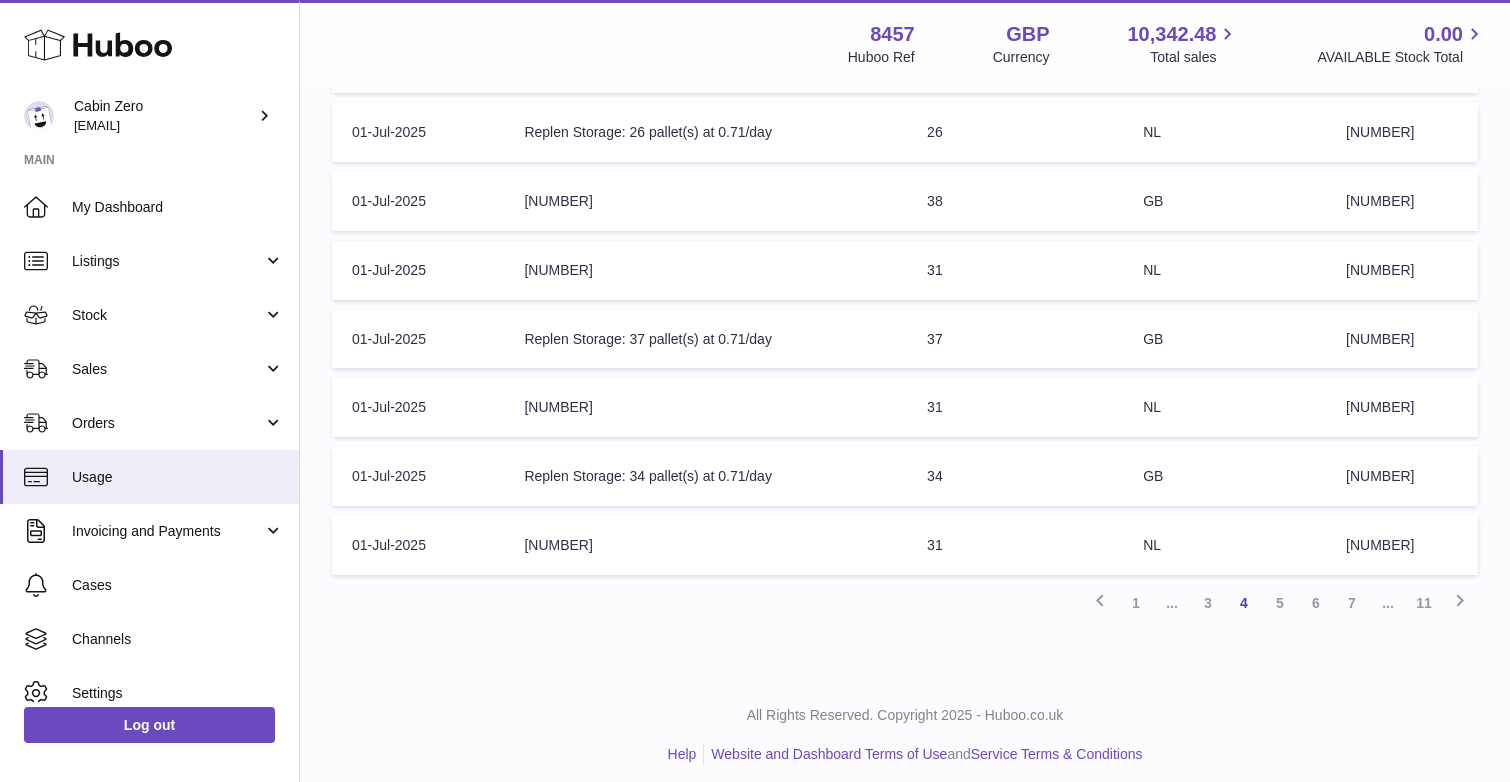 scroll, scrollTop: 581, scrollLeft: 0, axis: vertical 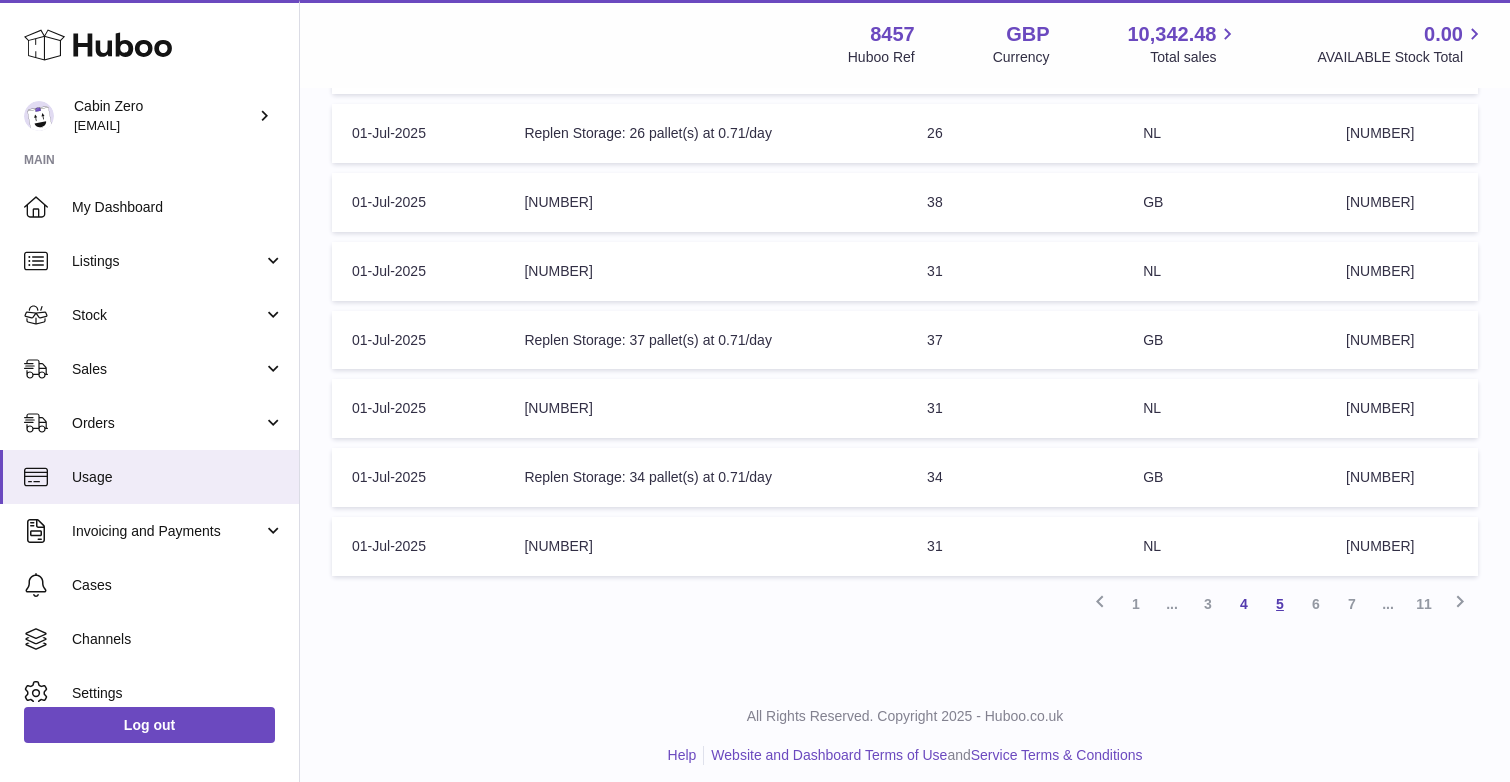 click on "5" at bounding box center (1280, 604) 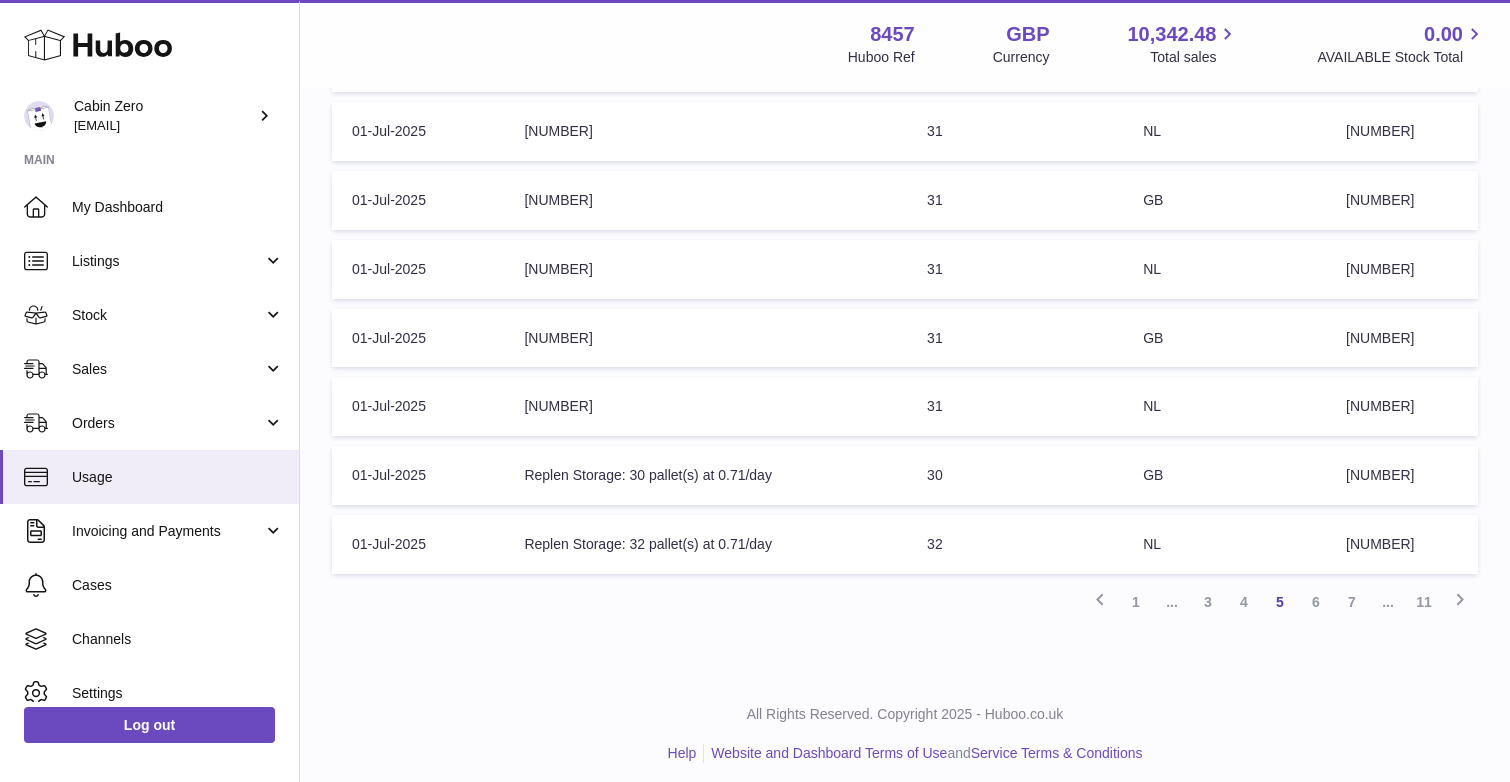 scroll, scrollTop: 581, scrollLeft: 0, axis: vertical 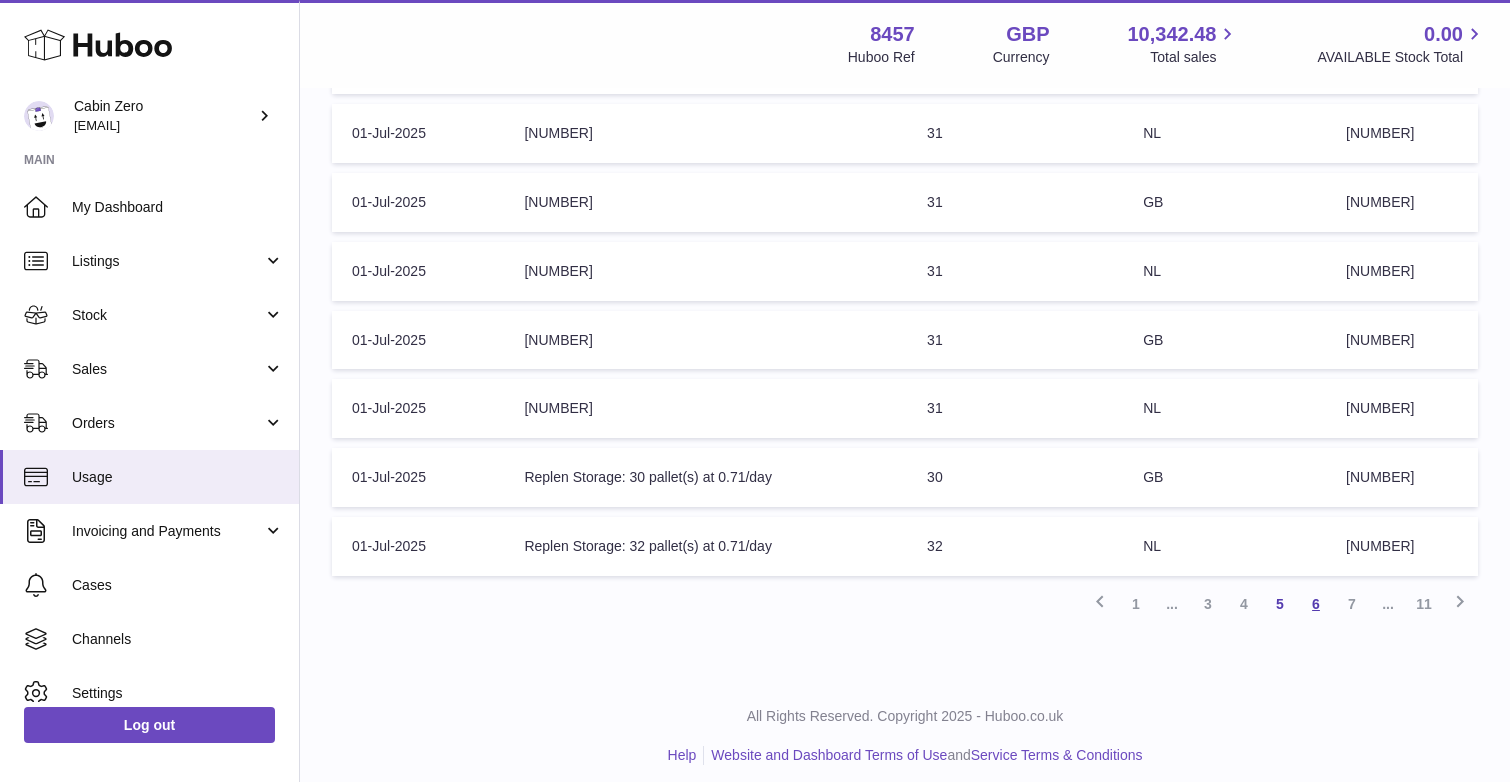click on "6" at bounding box center [1316, 604] 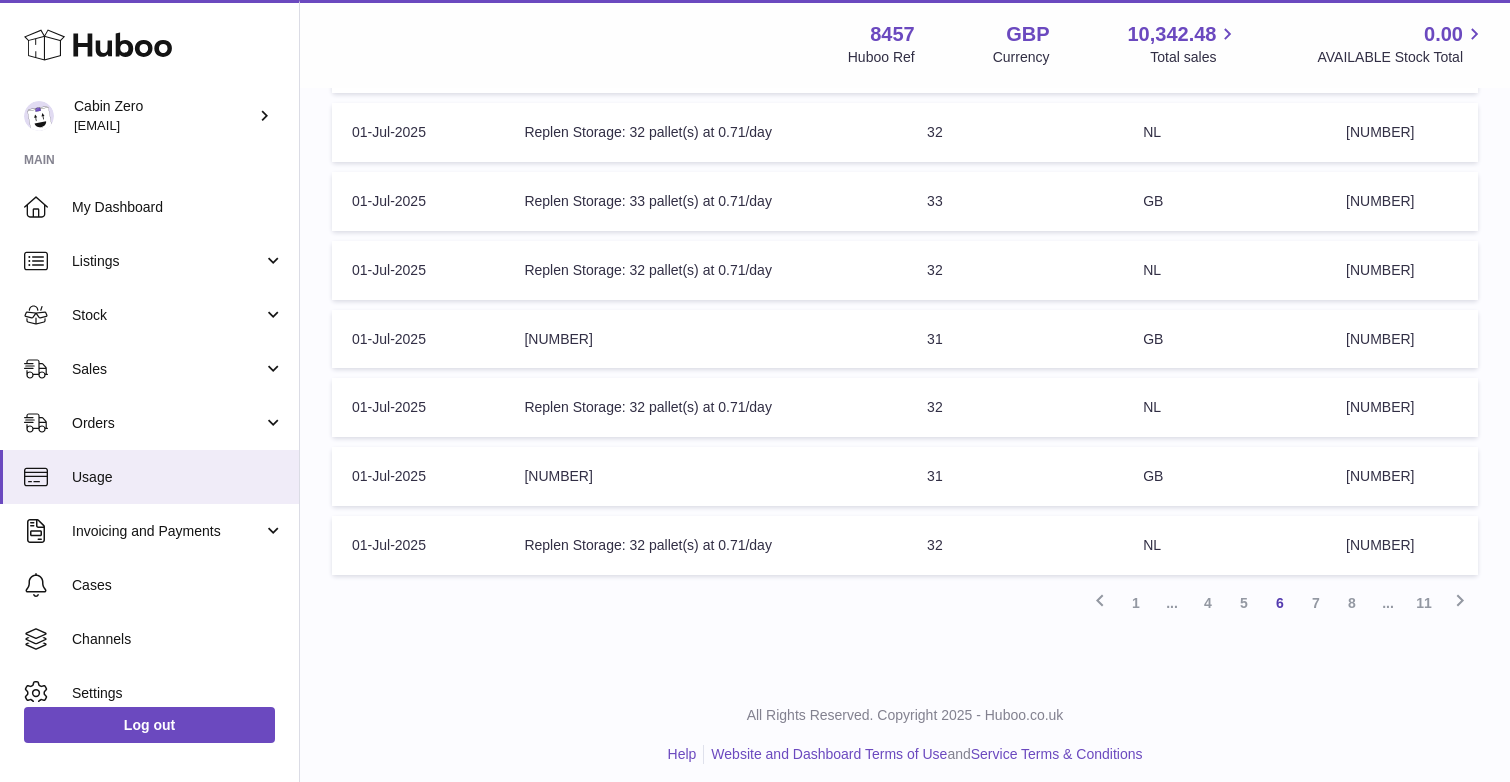 scroll, scrollTop: 581, scrollLeft: 0, axis: vertical 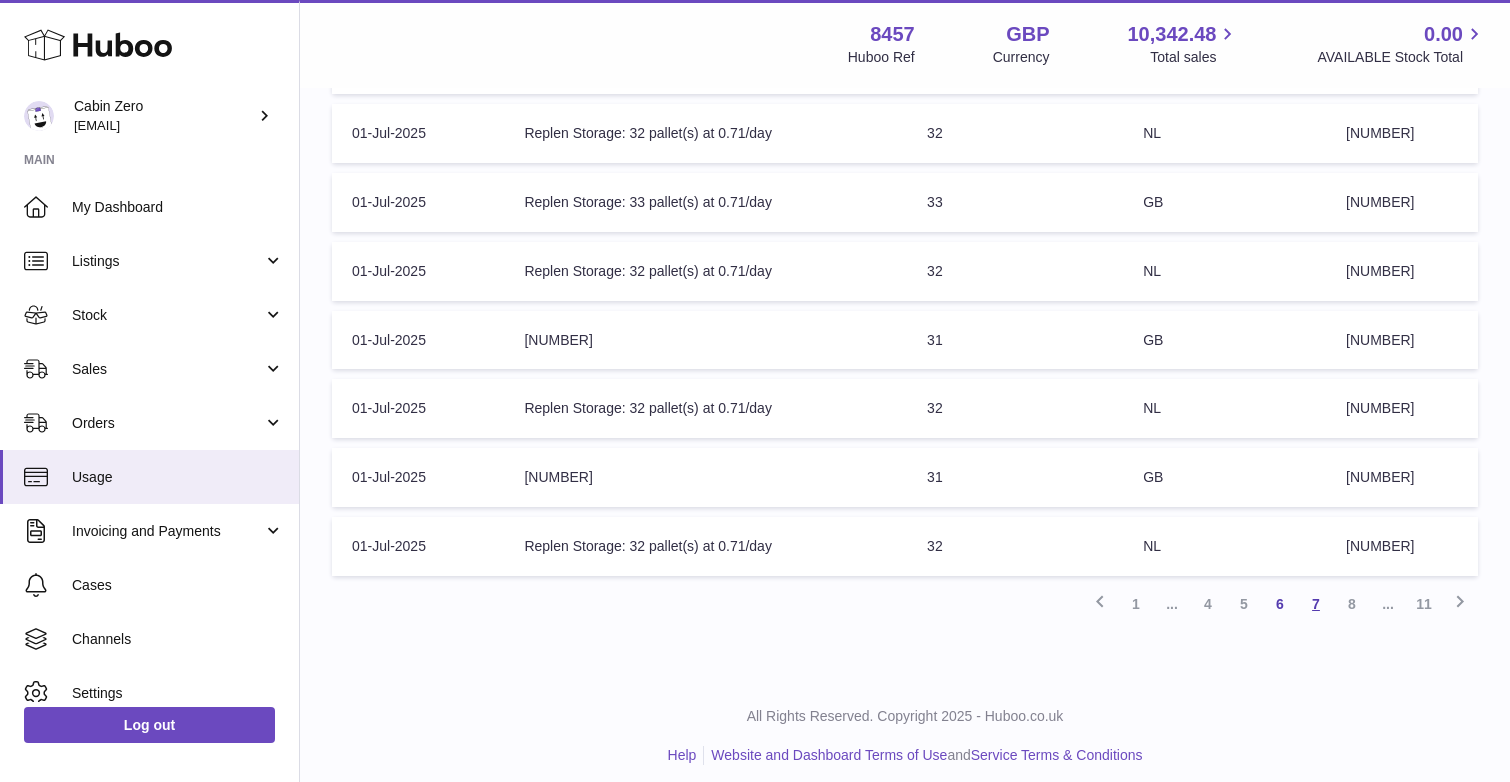click on "7" at bounding box center [1316, 604] 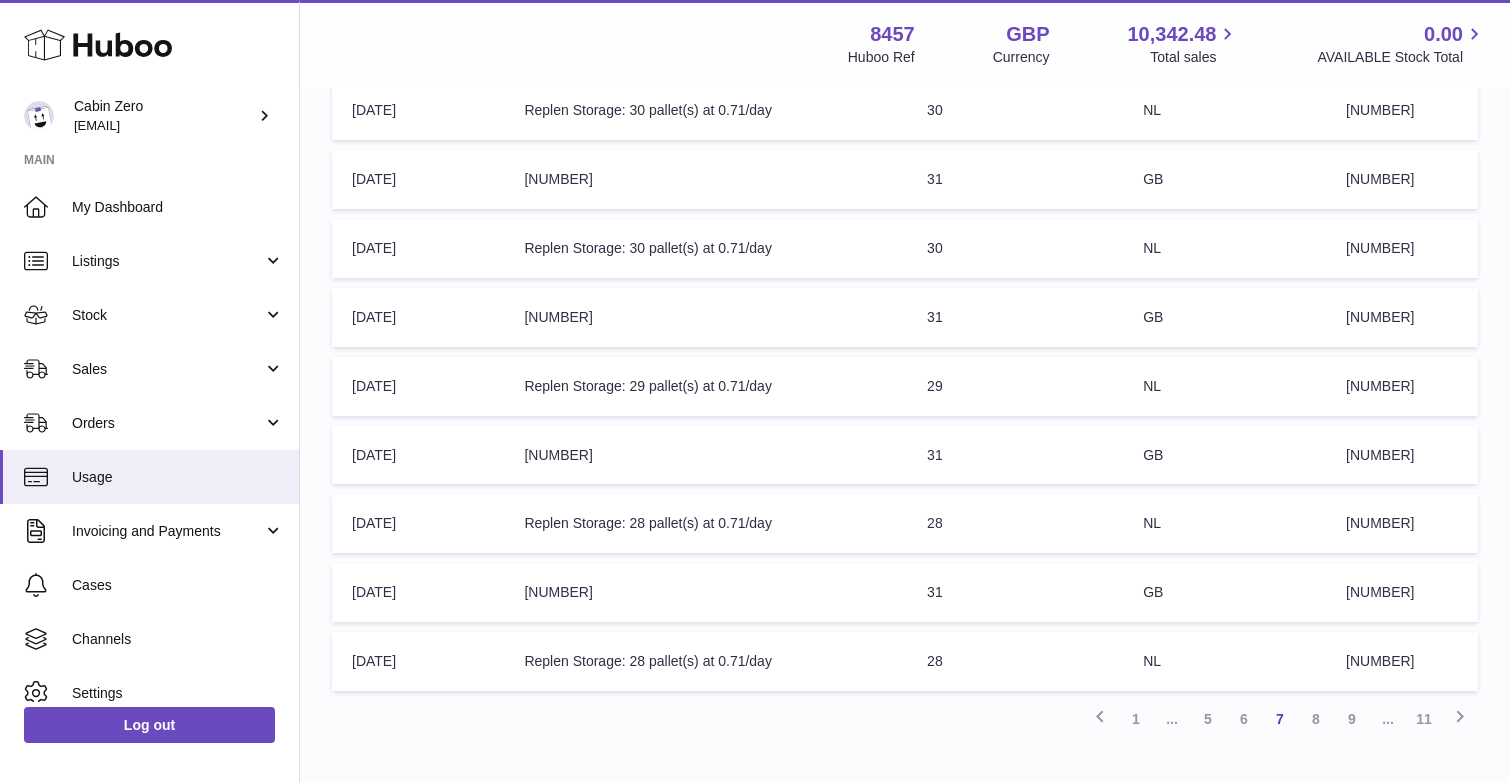 scroll, scrollTop: 562, scrollLeft: 0, axis: vertical 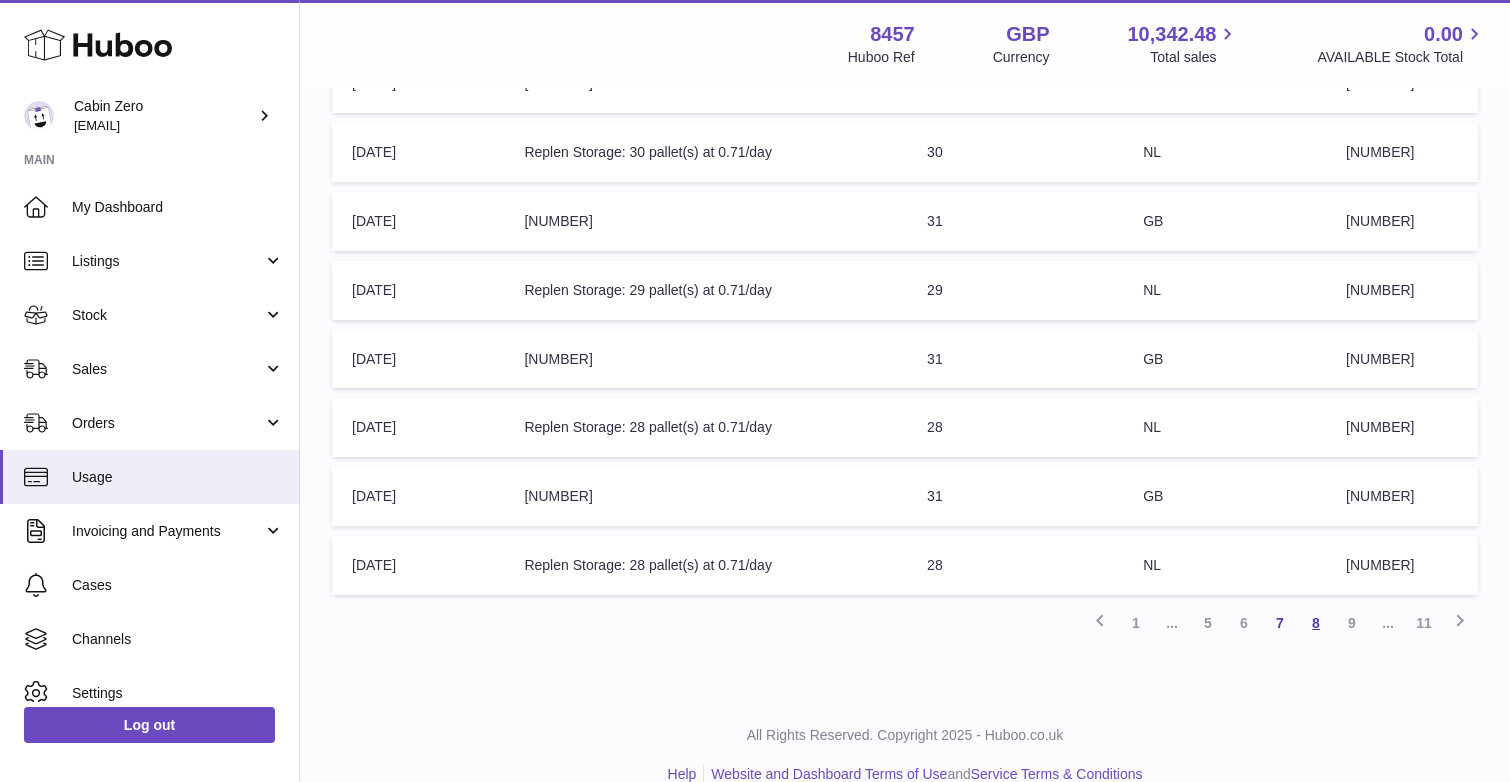 click on "8" at bounding box center [1316, 623] 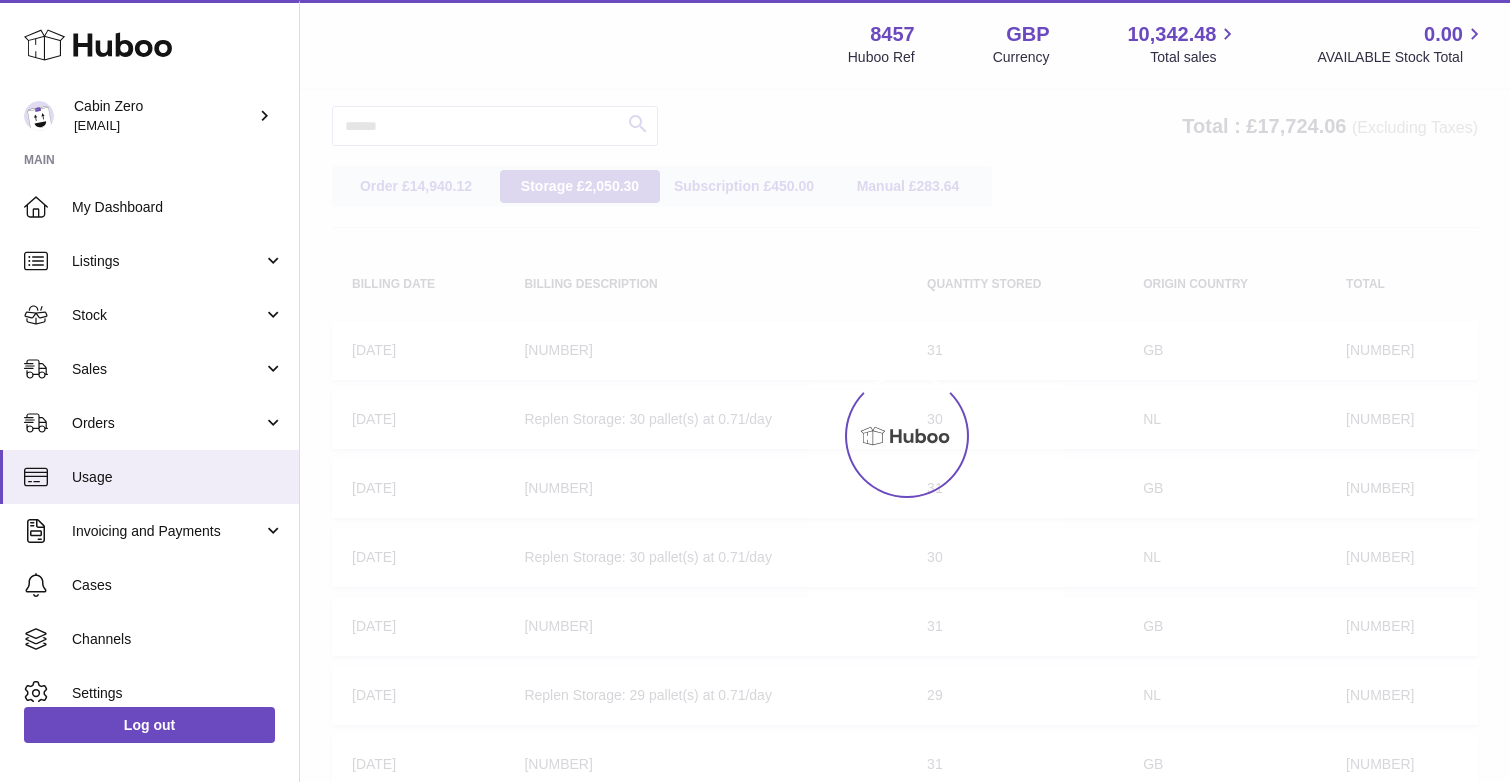 scroll, scrollTop: 90, scrollLeft: 0, axis: vertical 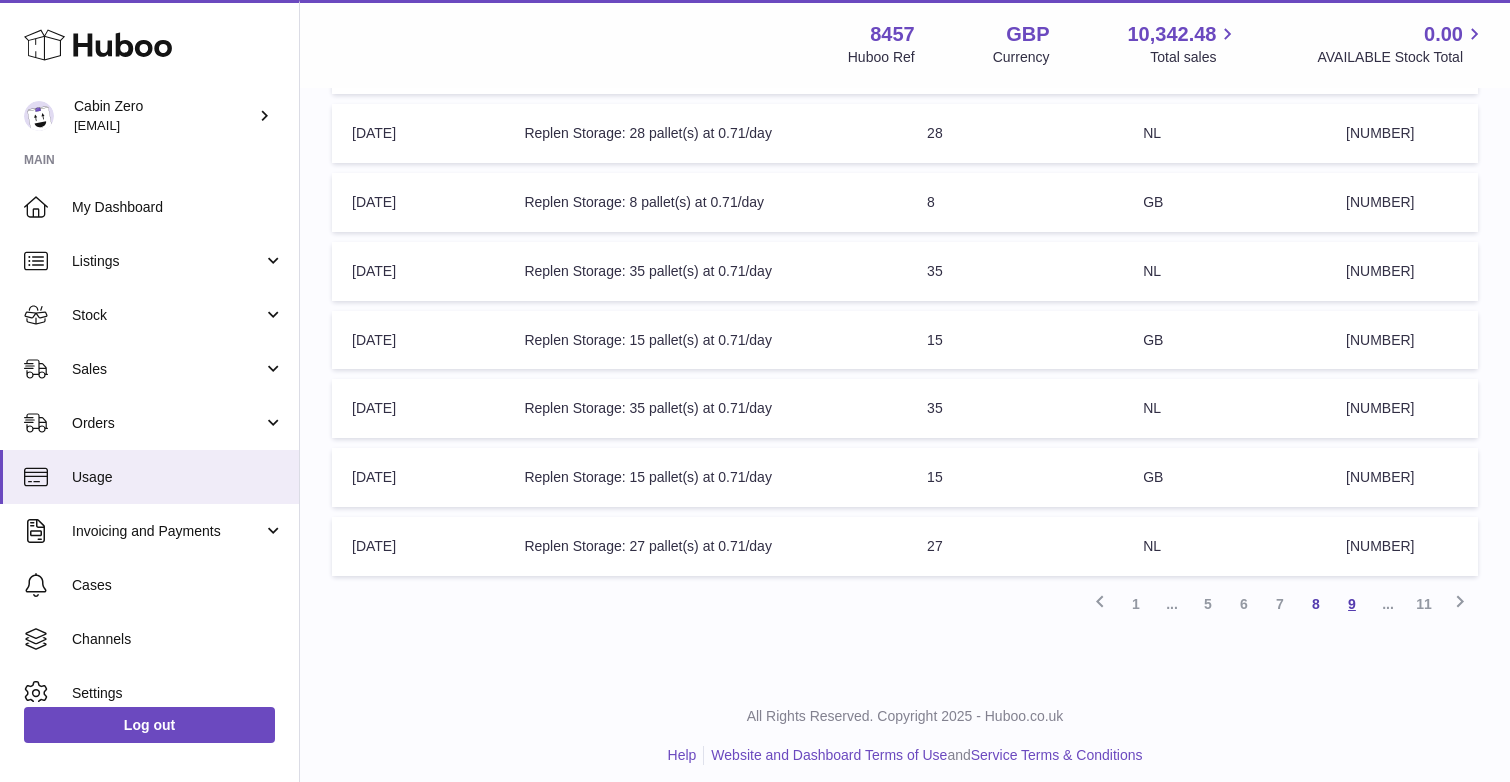 click on "9" at bounding box center [1352, 604] 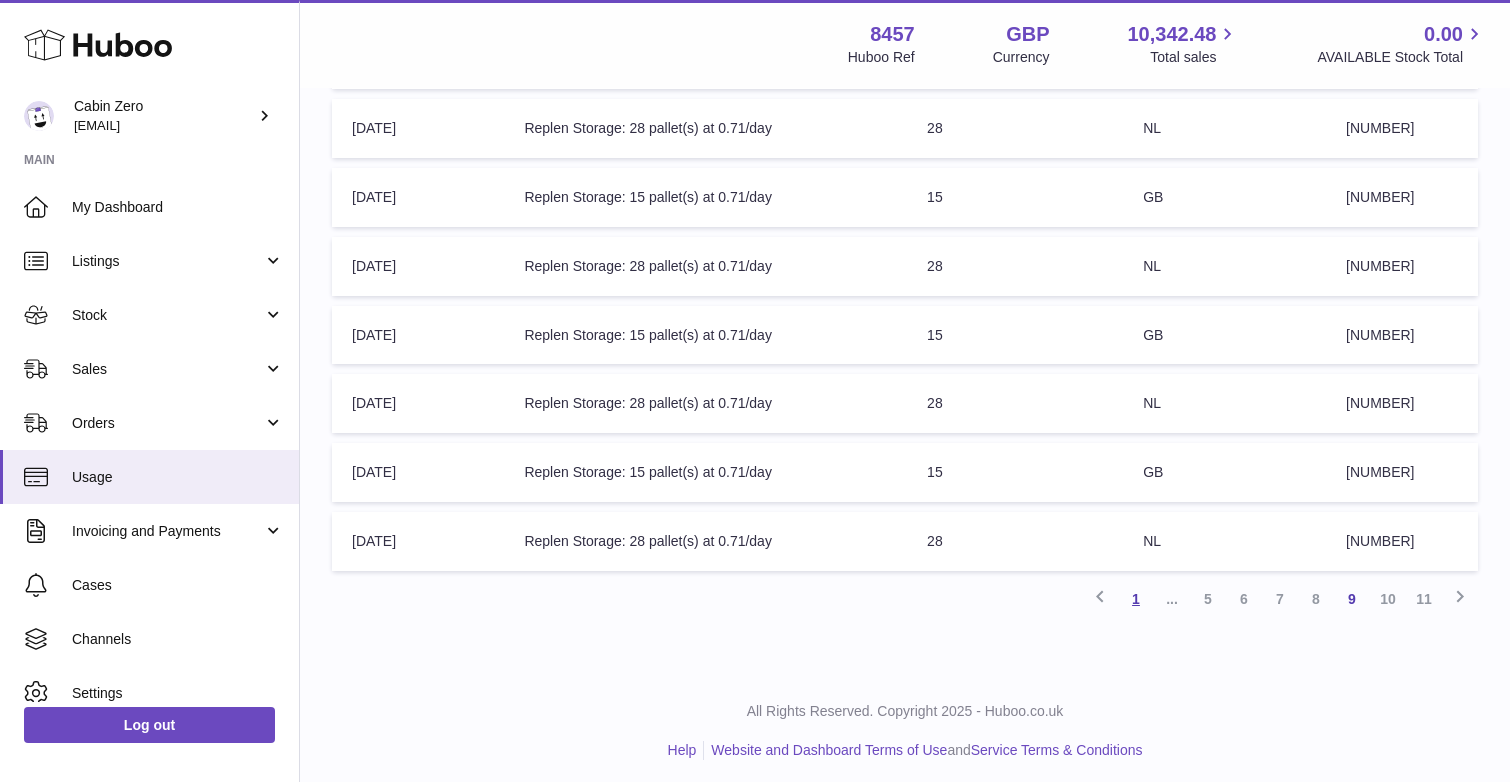 scroll, scrollTop: 581, scrollLeft: 0, axis: vertical 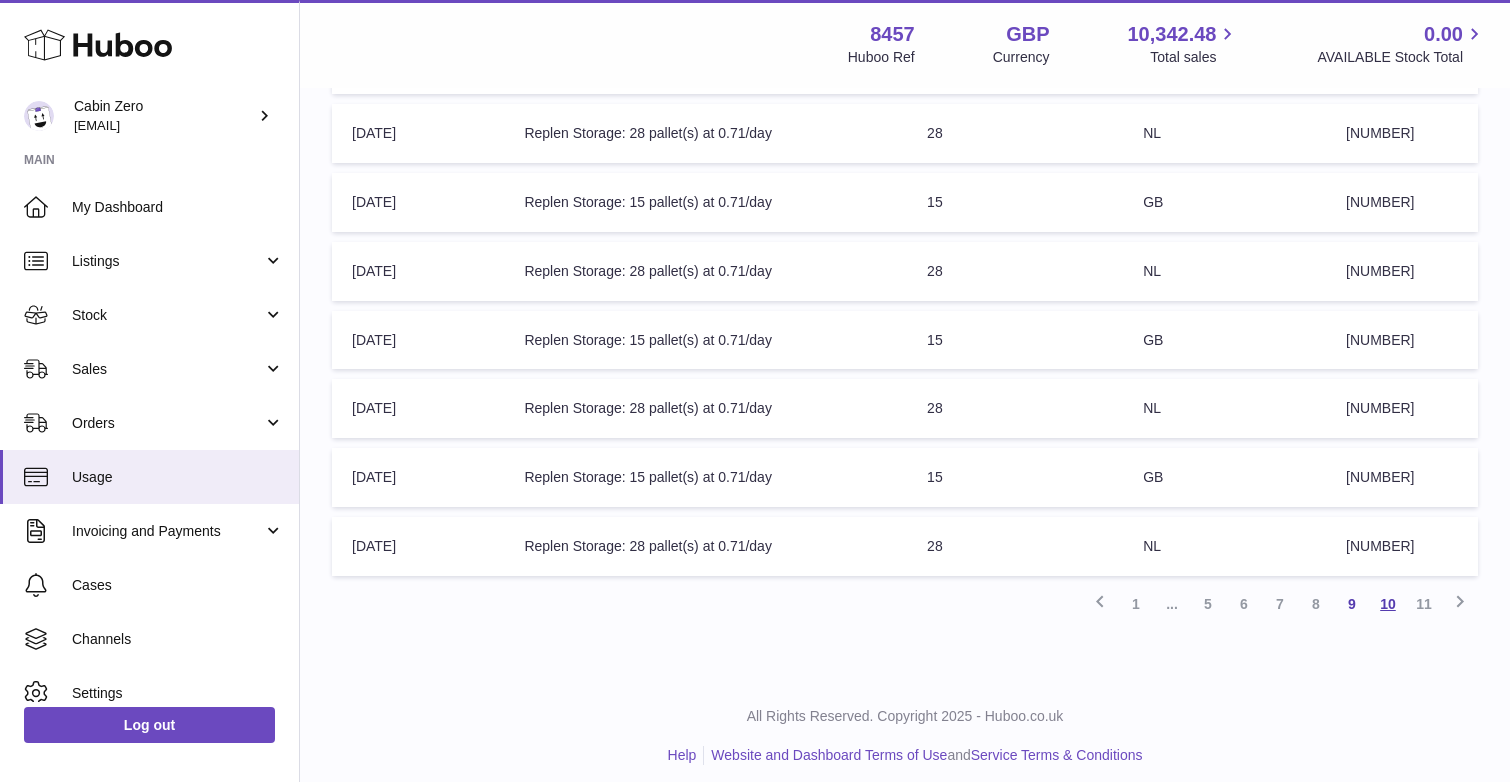 click on "10" at bounding box center [1388, 604] 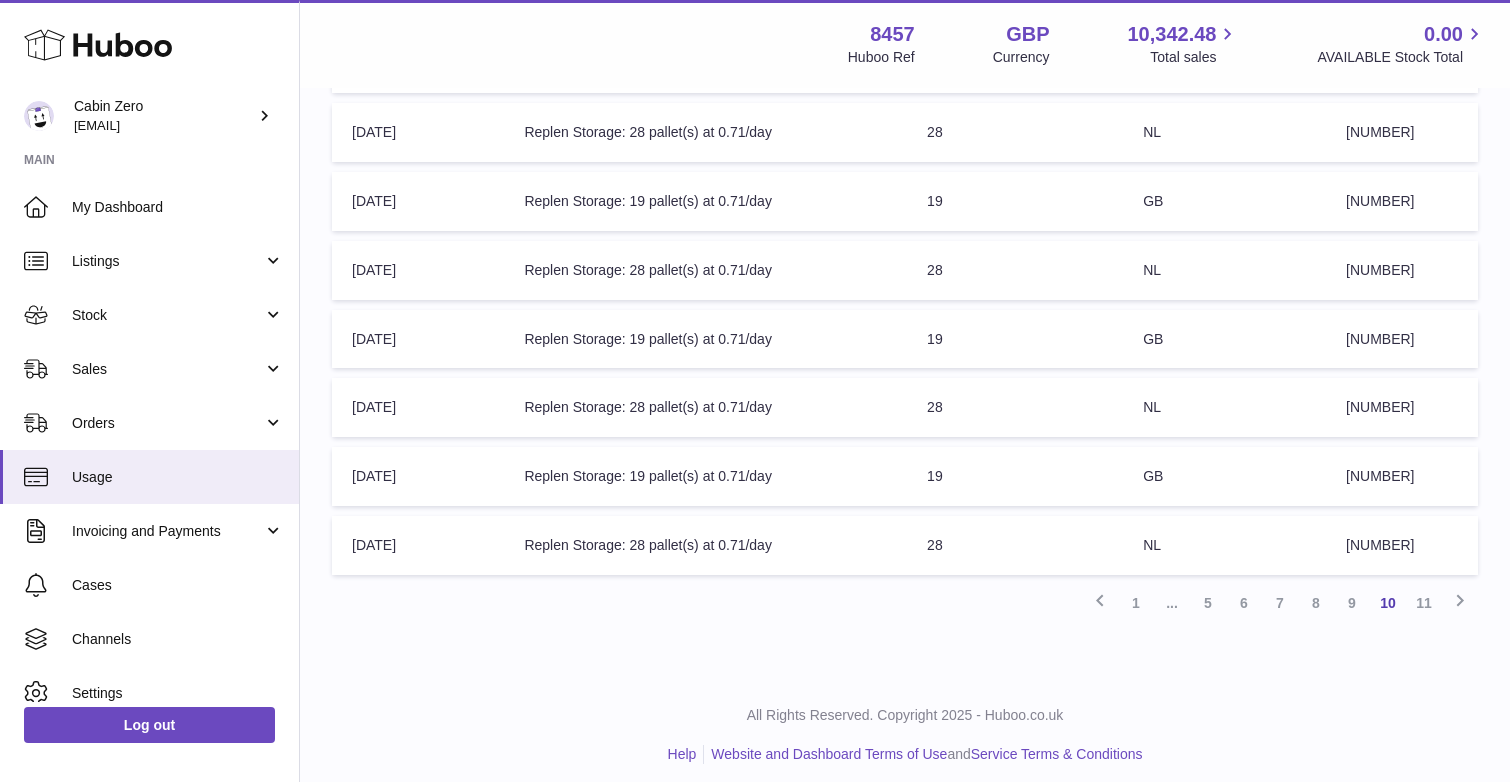 scroll, scrollTop: 581, scrollLeft: 0, axis: vertical 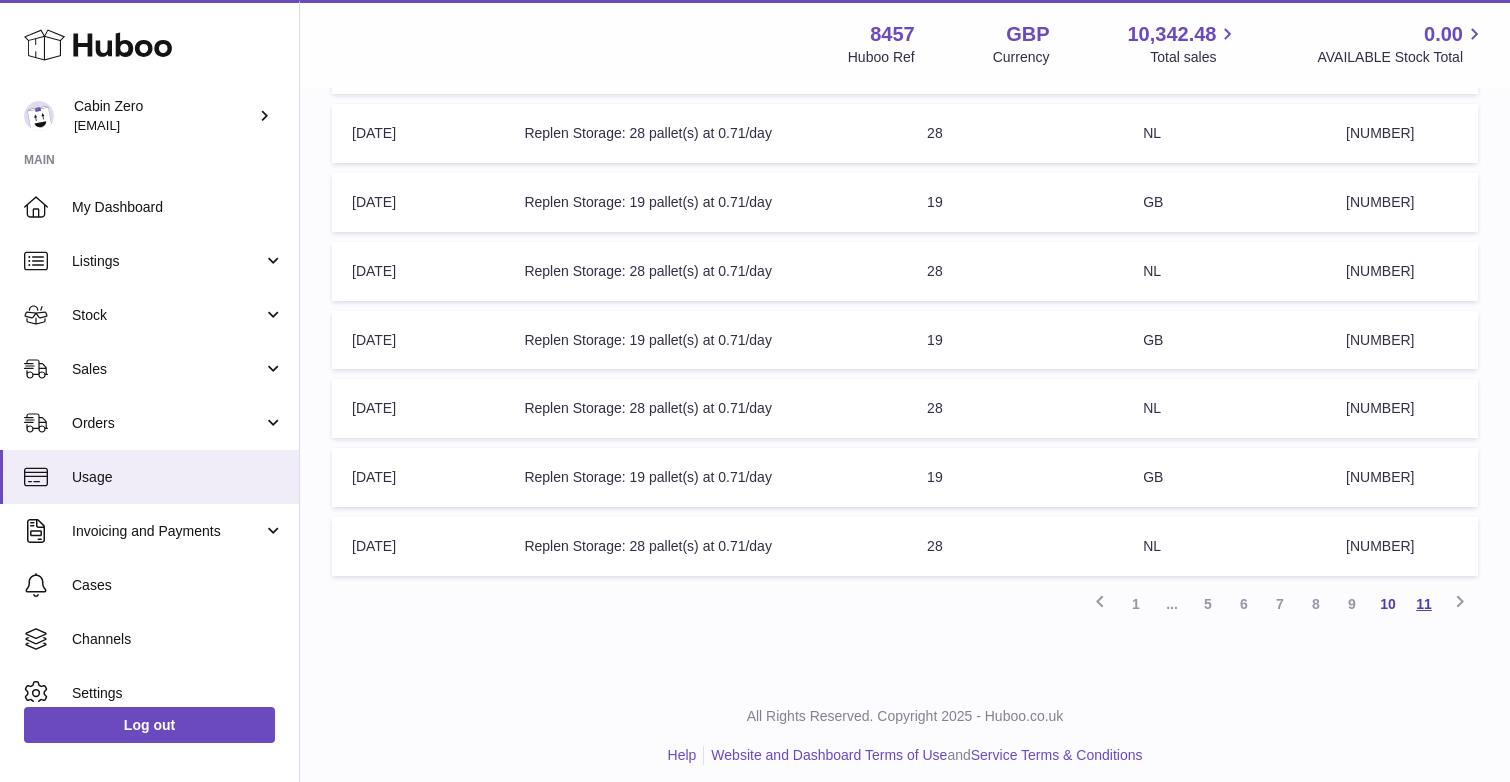 click on "11" at bounding box center (1424, 604) 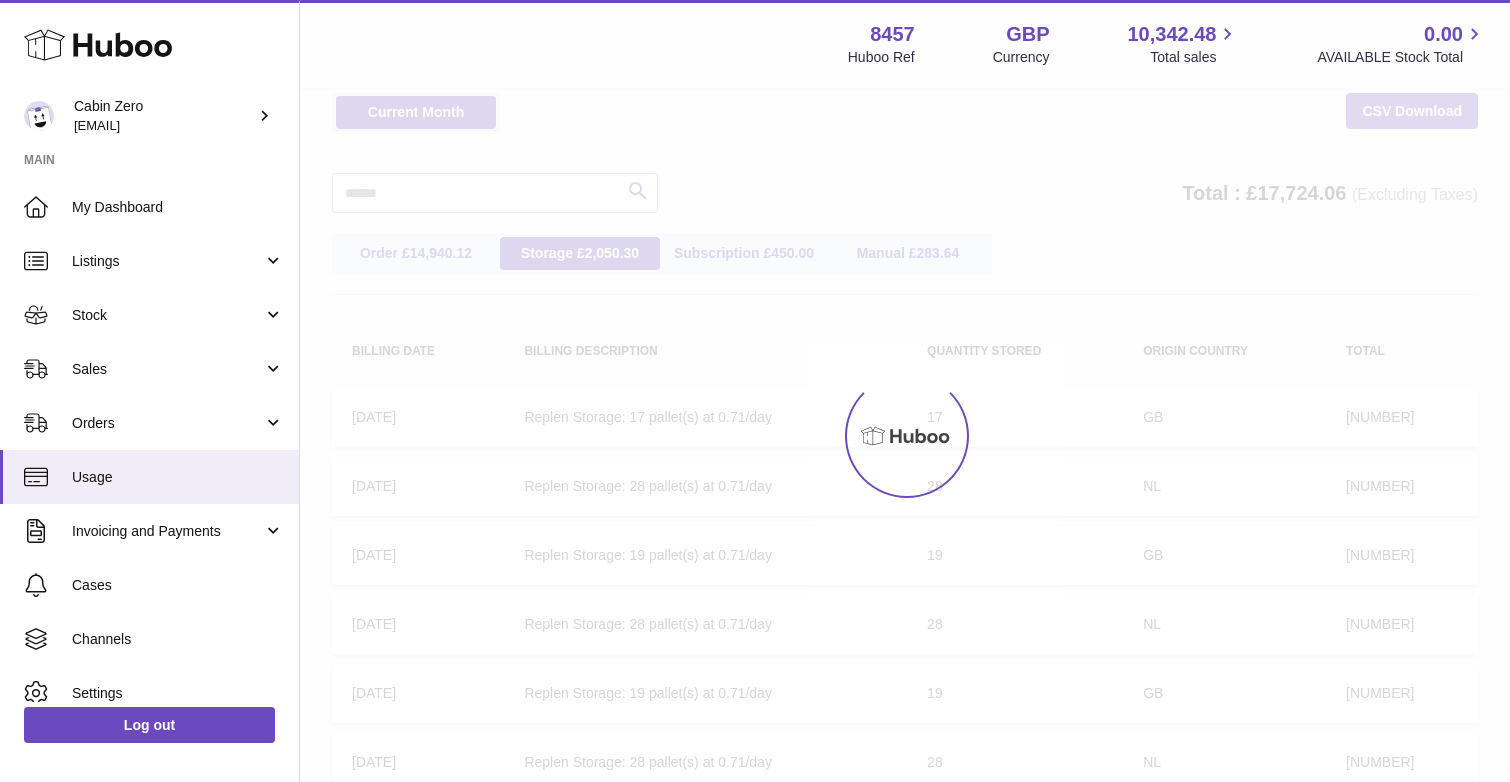 scroll, scrollTop: 37, scrollLeft: 0, axis: vertical 